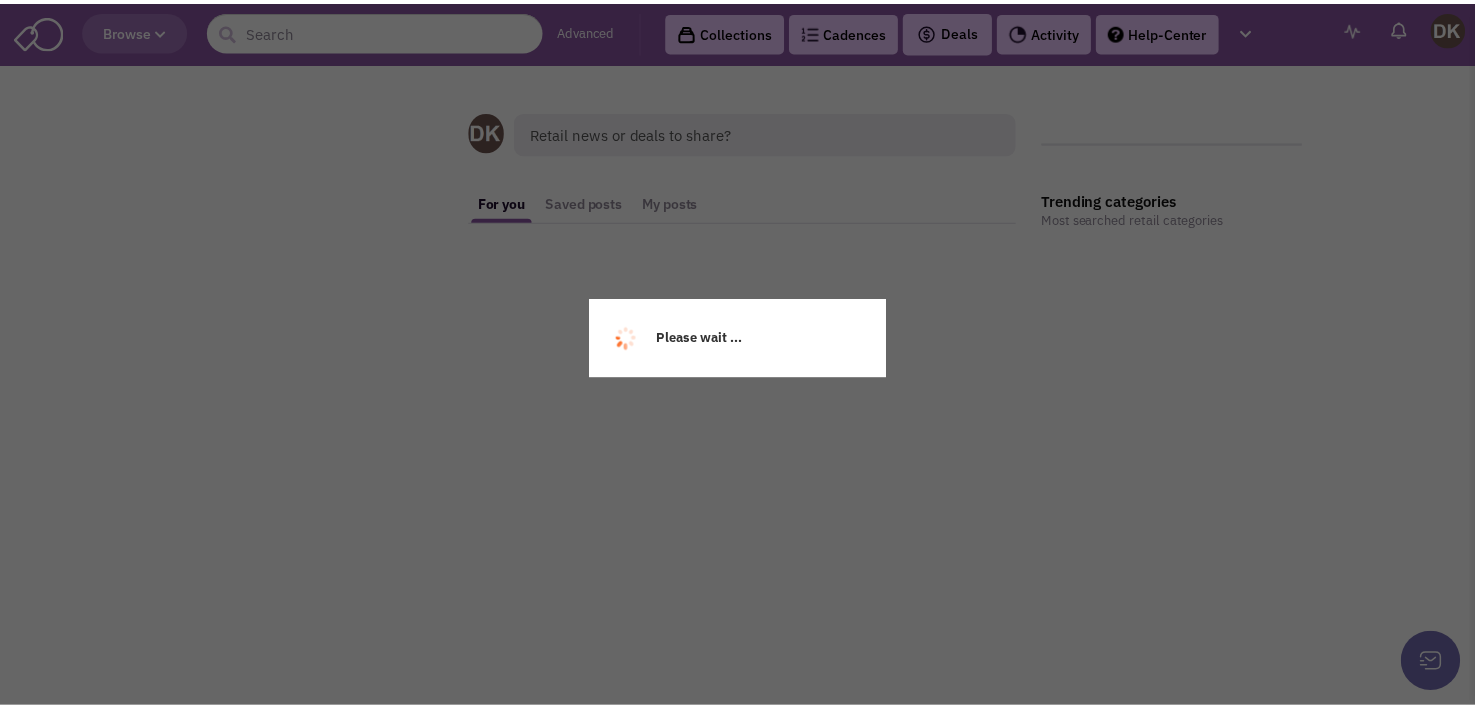 scroll, scrollTop: 0, scrollLeft: 0, axis: both 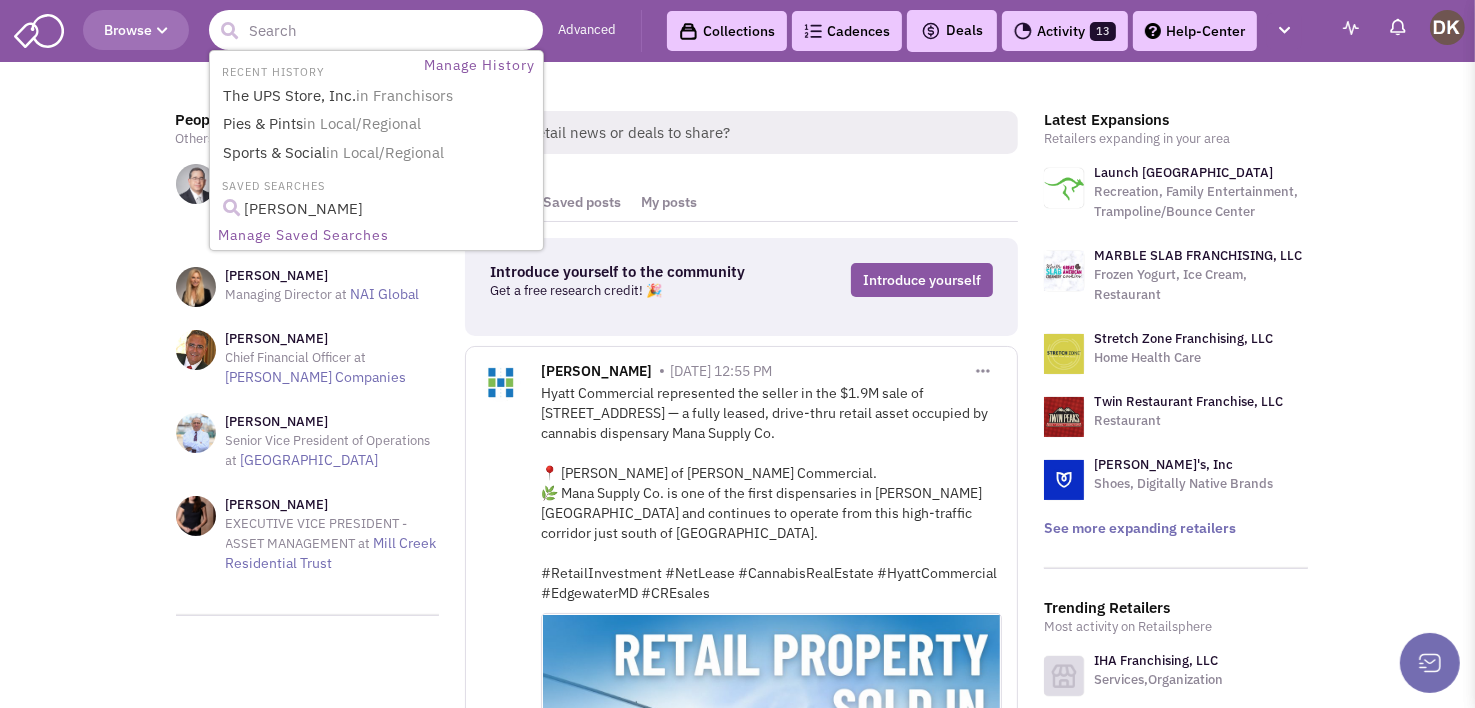 click at bounding box center (376, 30) 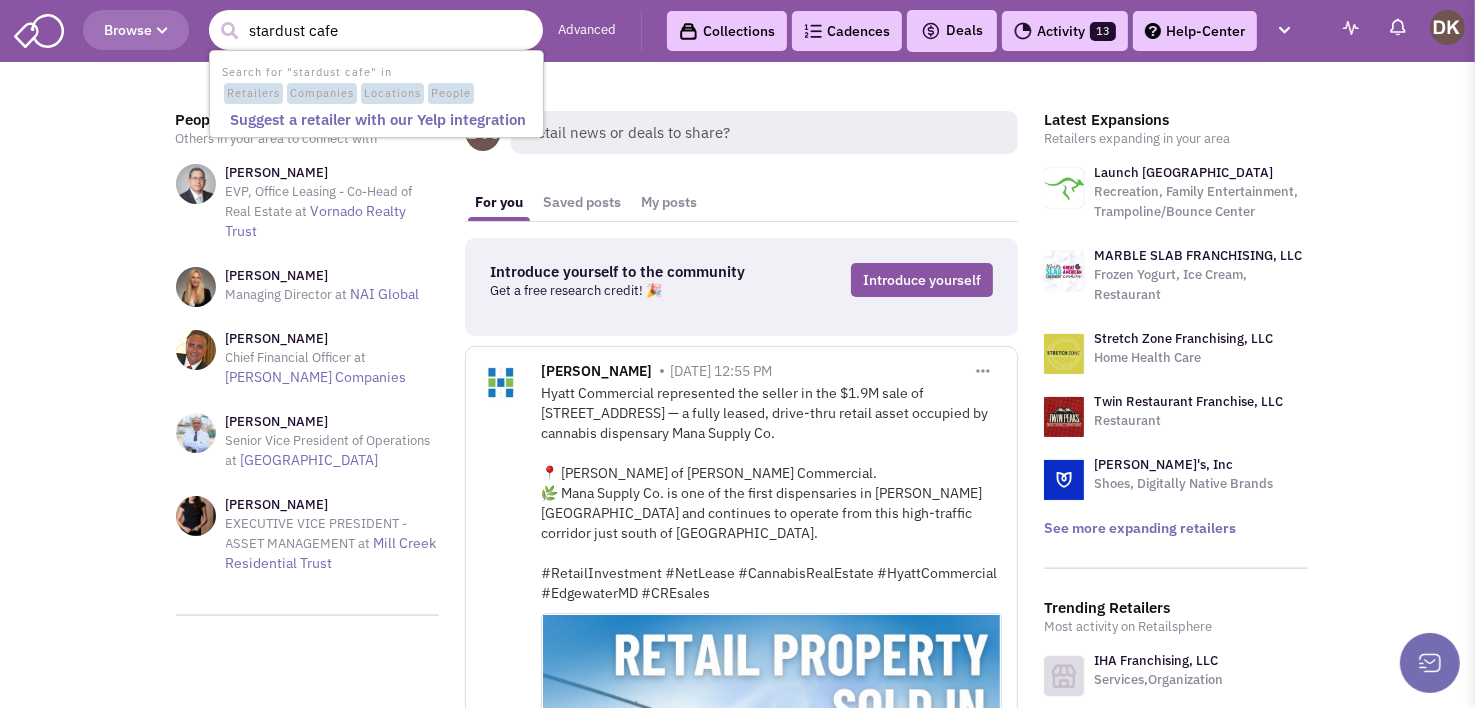 type on "stardust cafe" 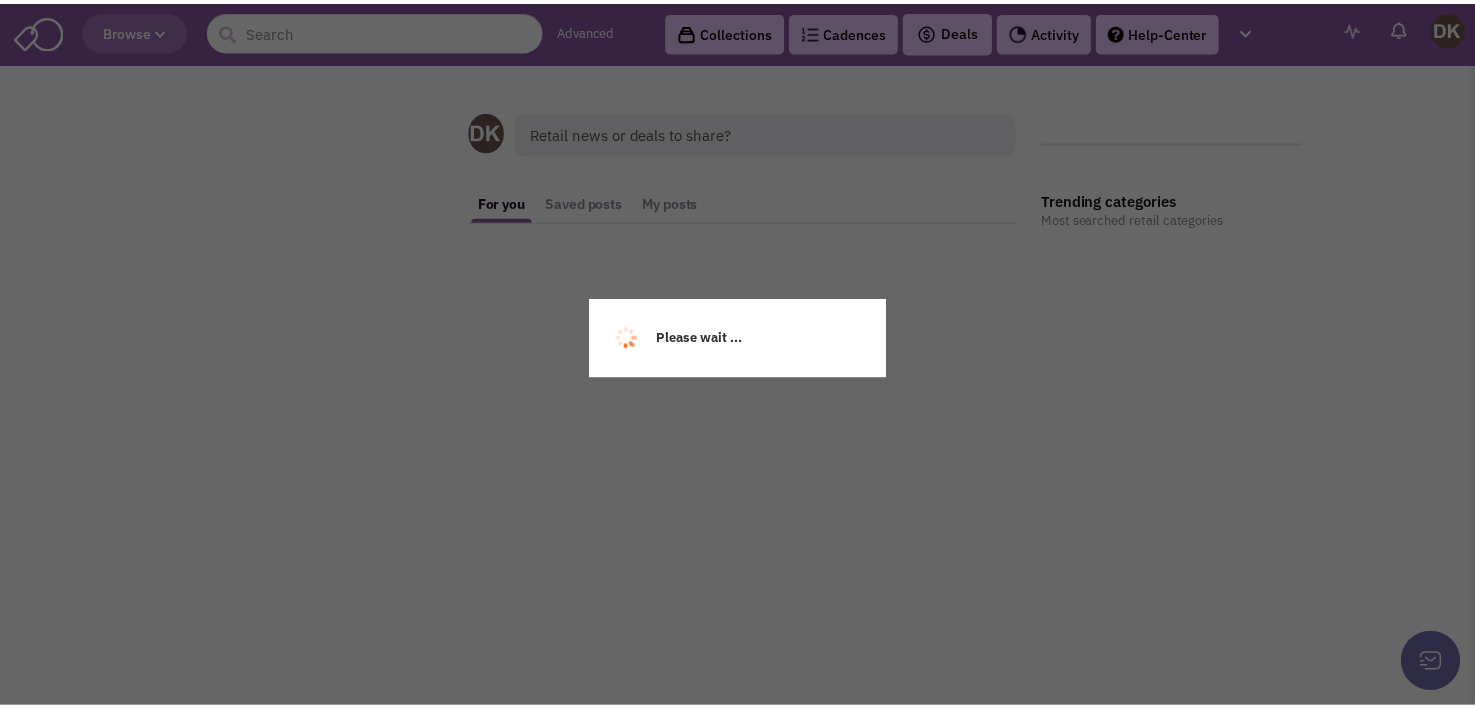 scroll, scrollTop: 0, scrollLeft: 0, axis: both 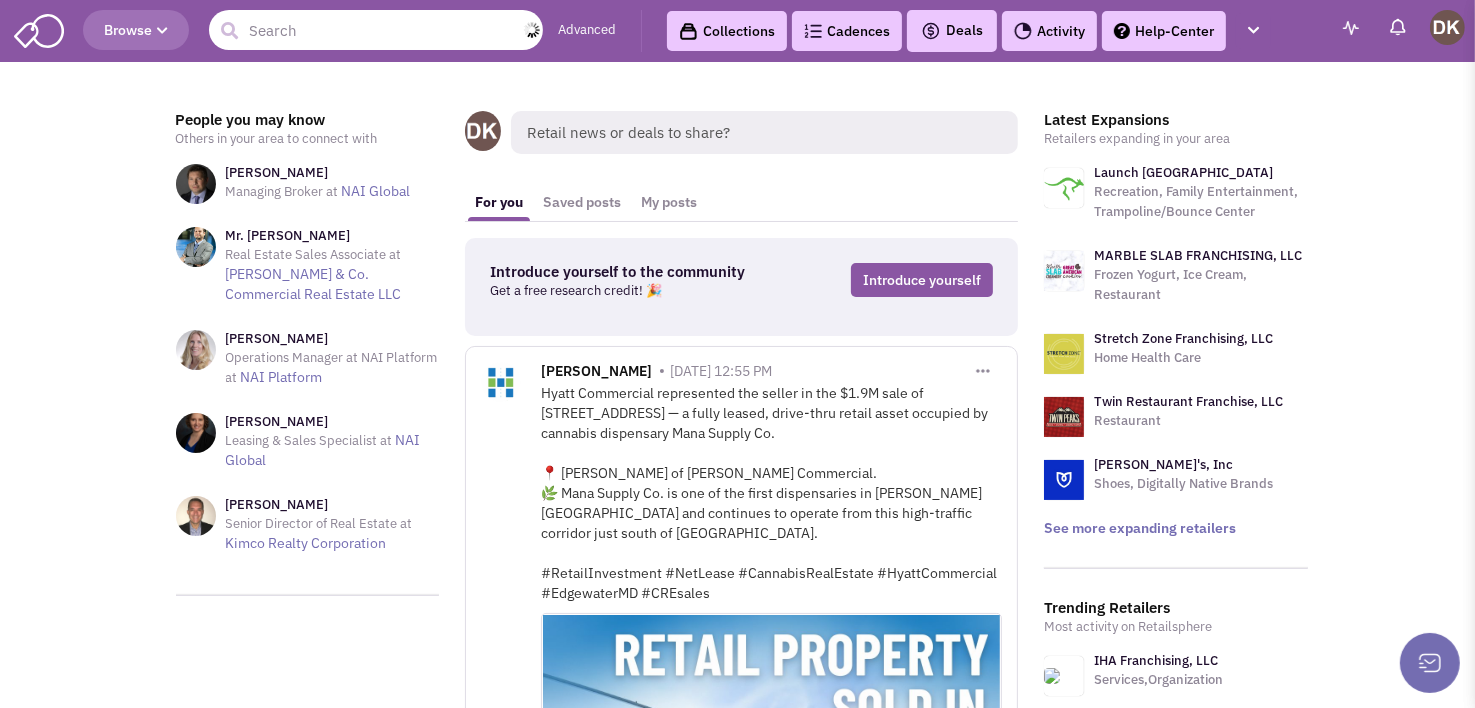 click at bounding box center (376, 30) 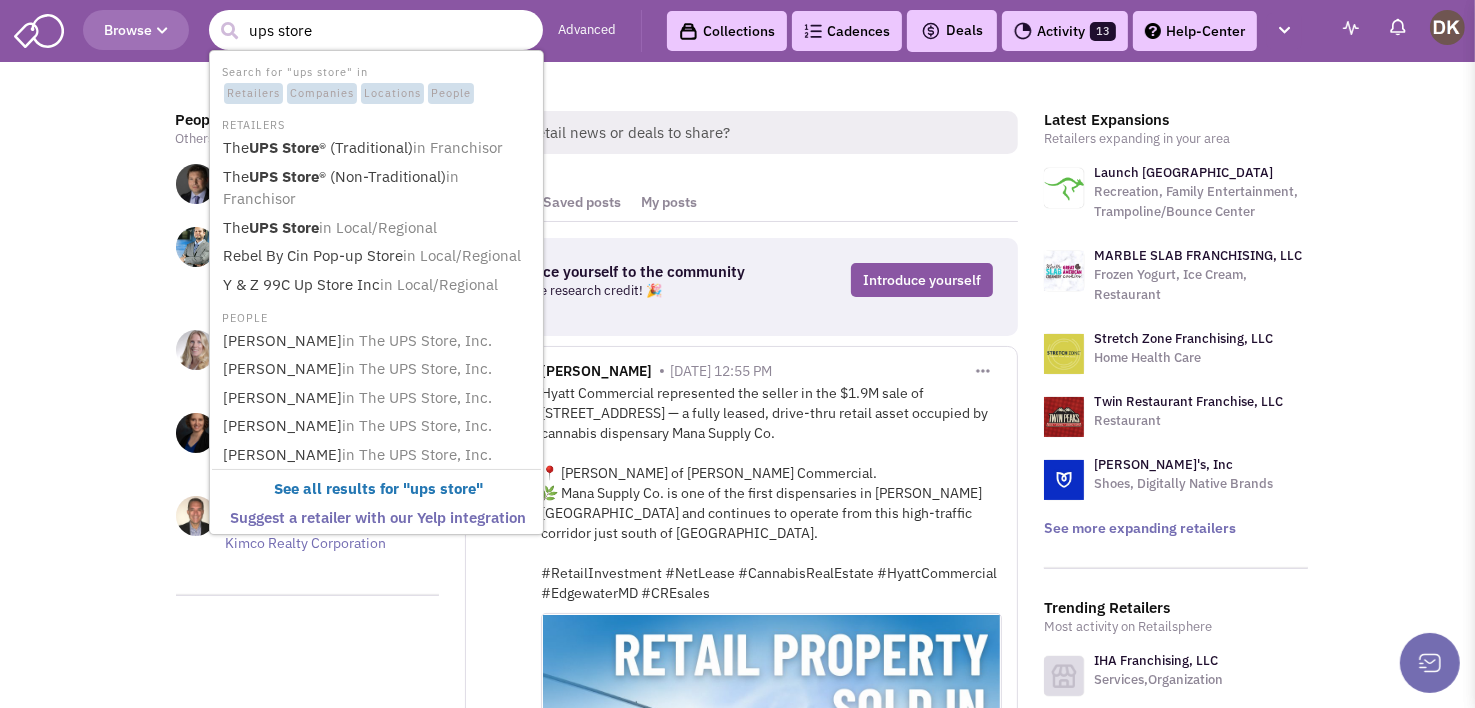 type on "ups store" 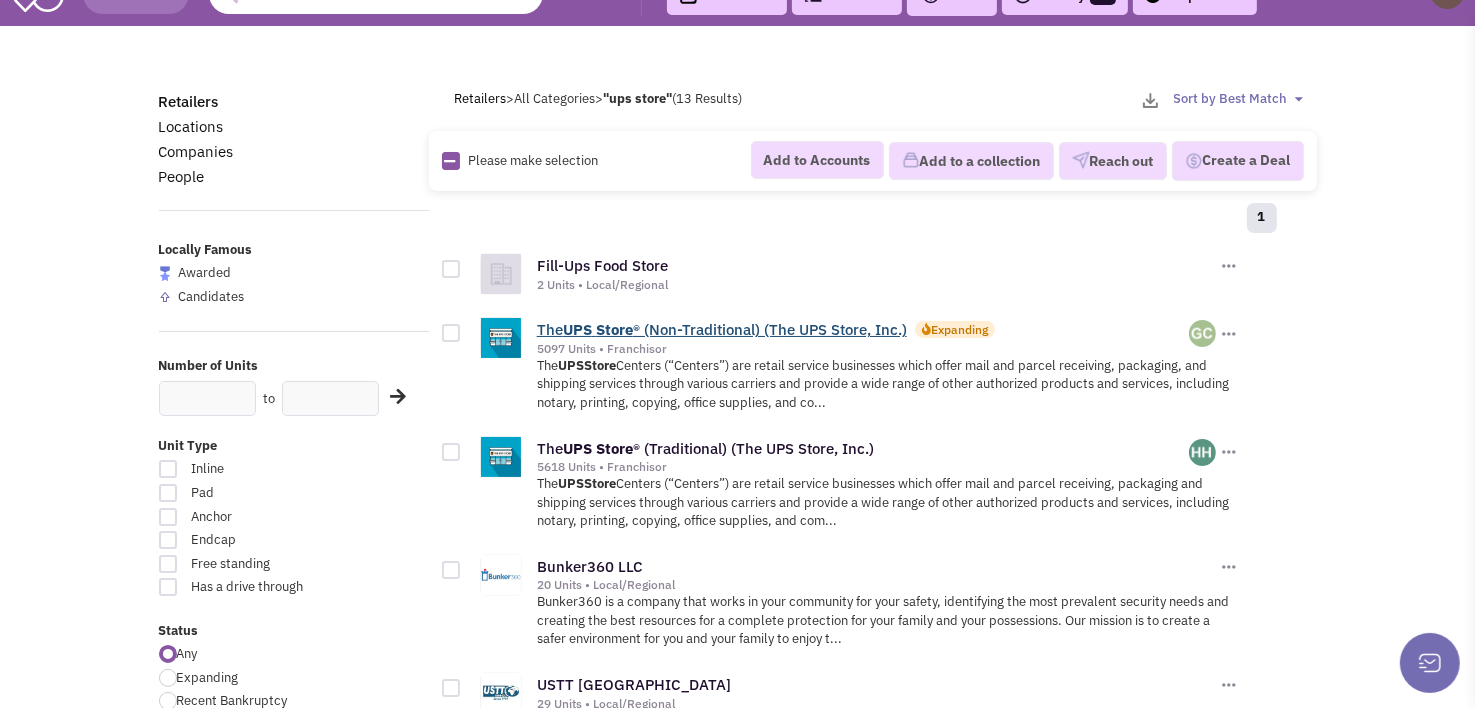scroll, scrollTop: 100, scrollLeft: 0, axis: vertical 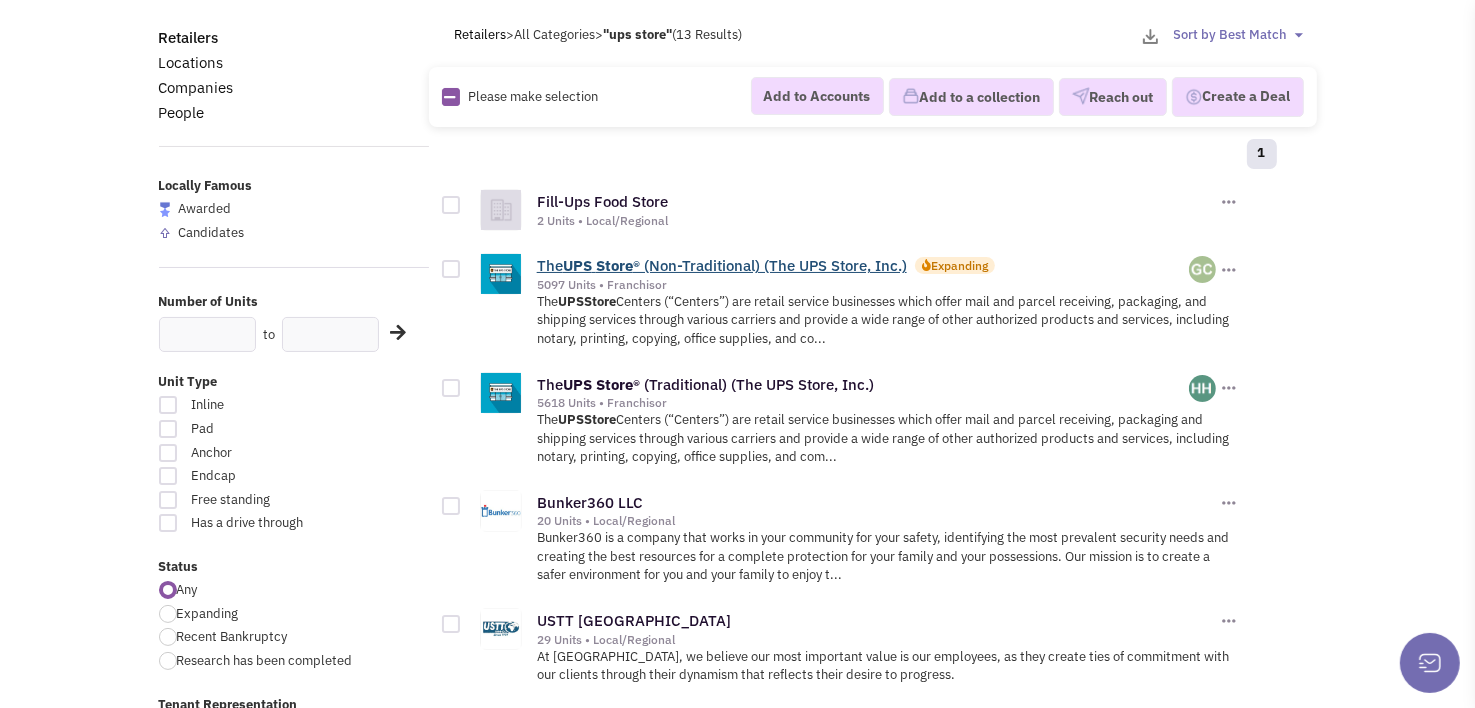 click on "The  UPS   Store ® (Non-Traditional) (The UPS Store, Inc.)" at bounding box center [722, 265] 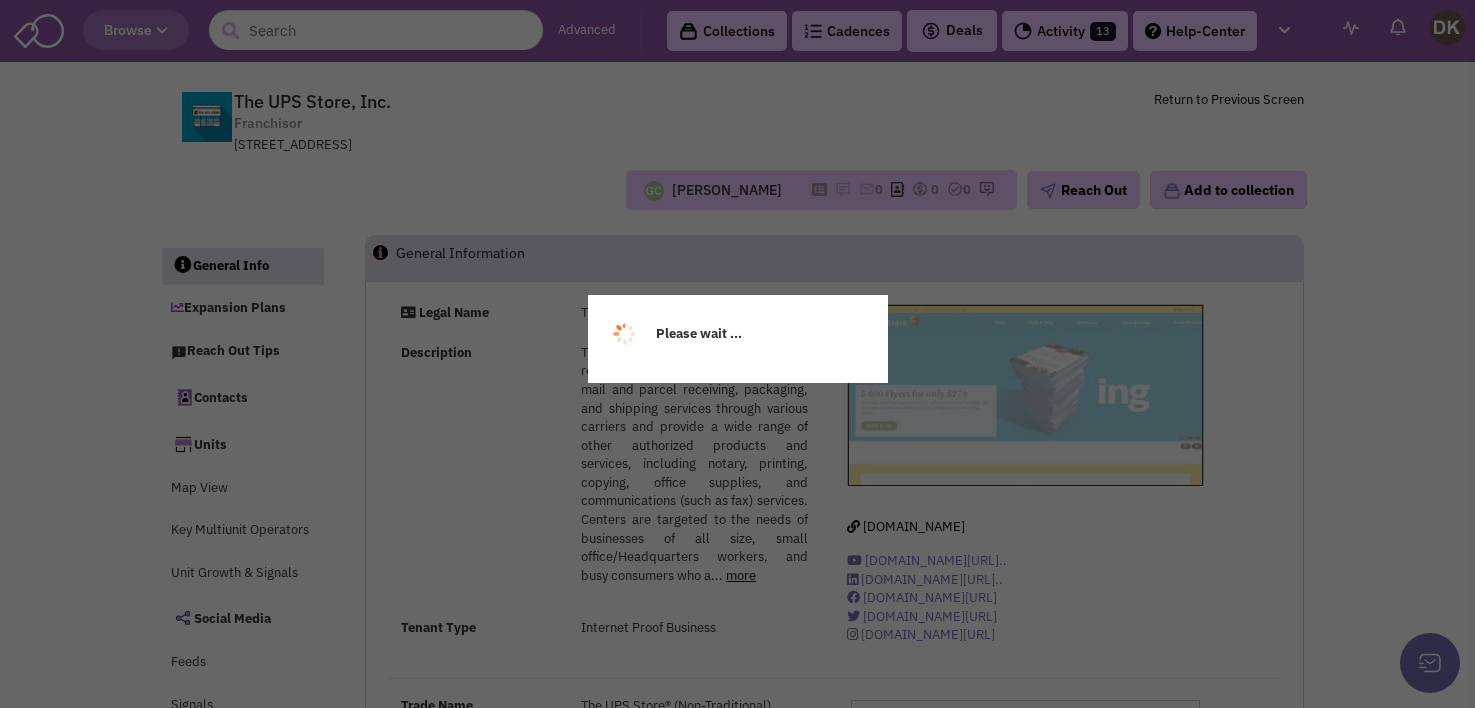 scroll, scrollTop: 0, scrollLeft: 0, axis: both 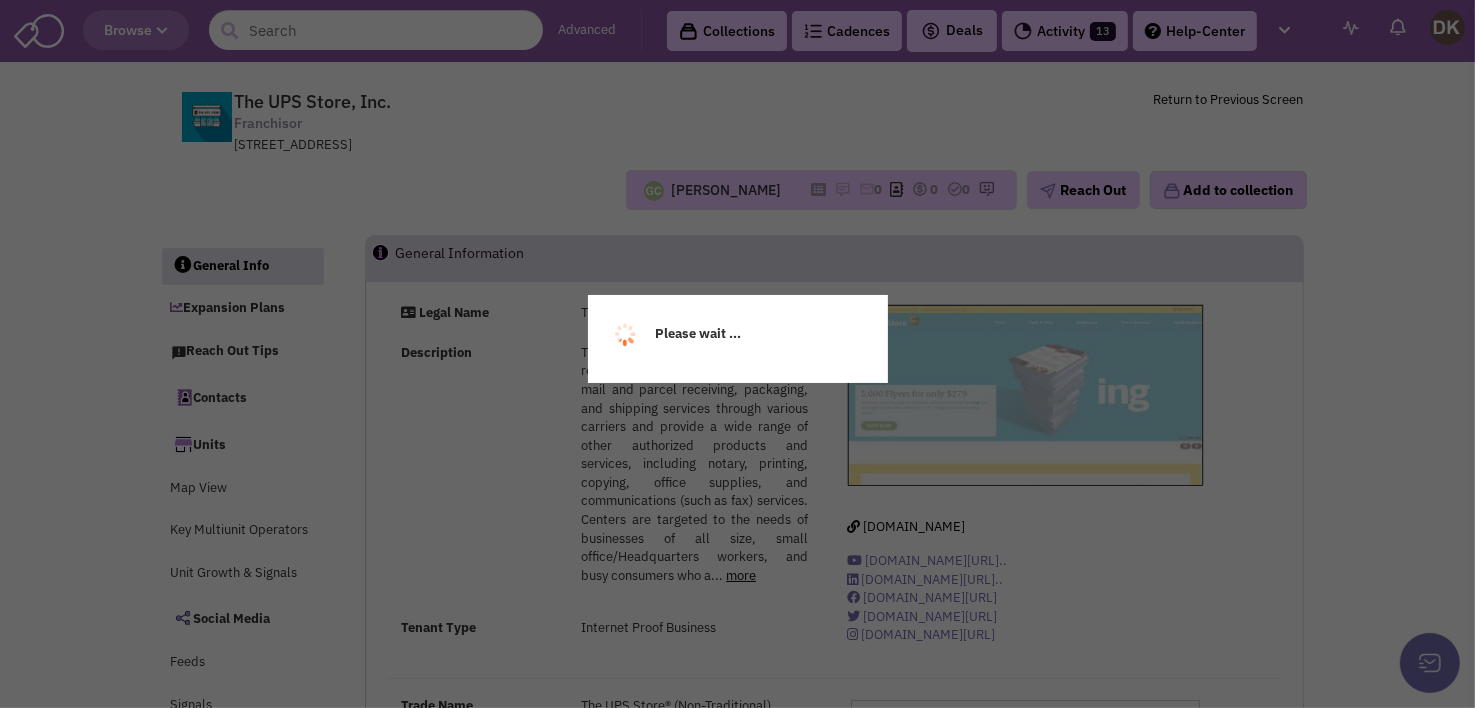 select 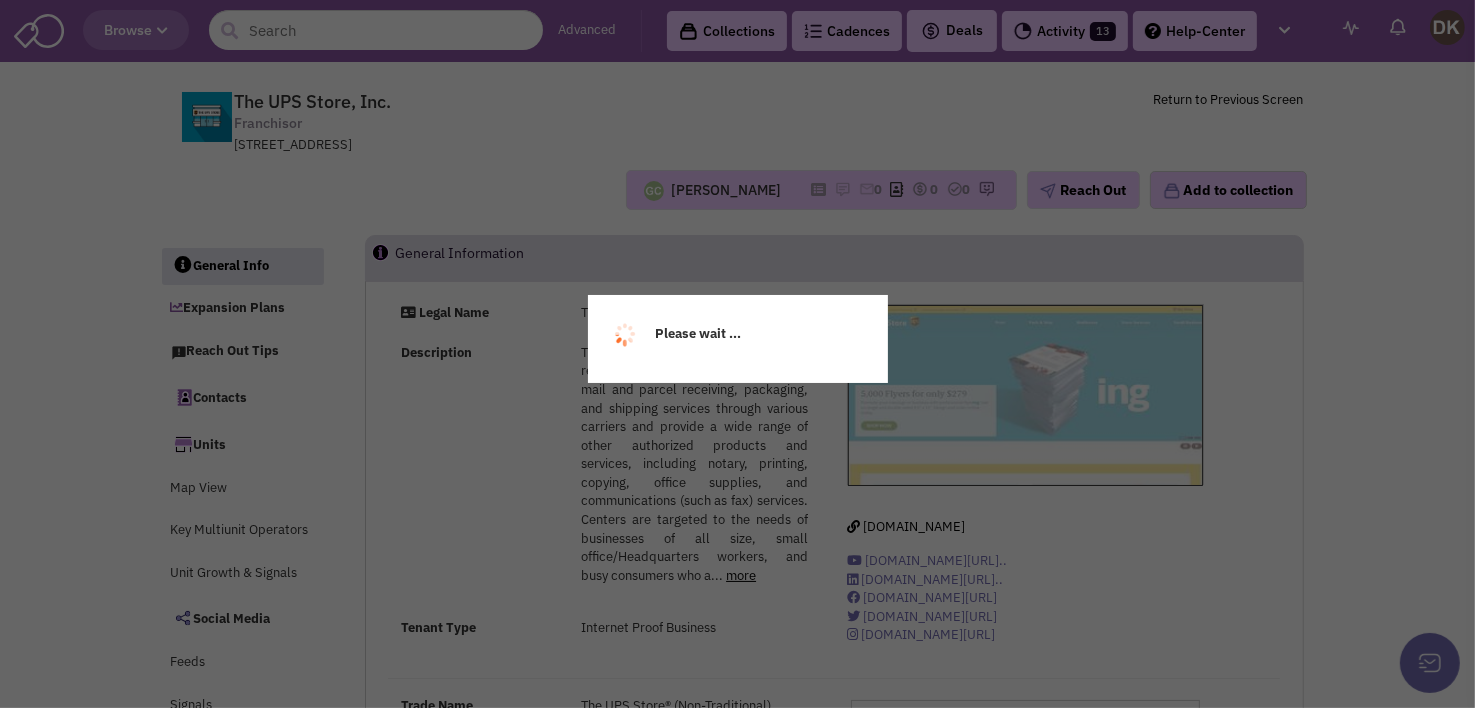 select 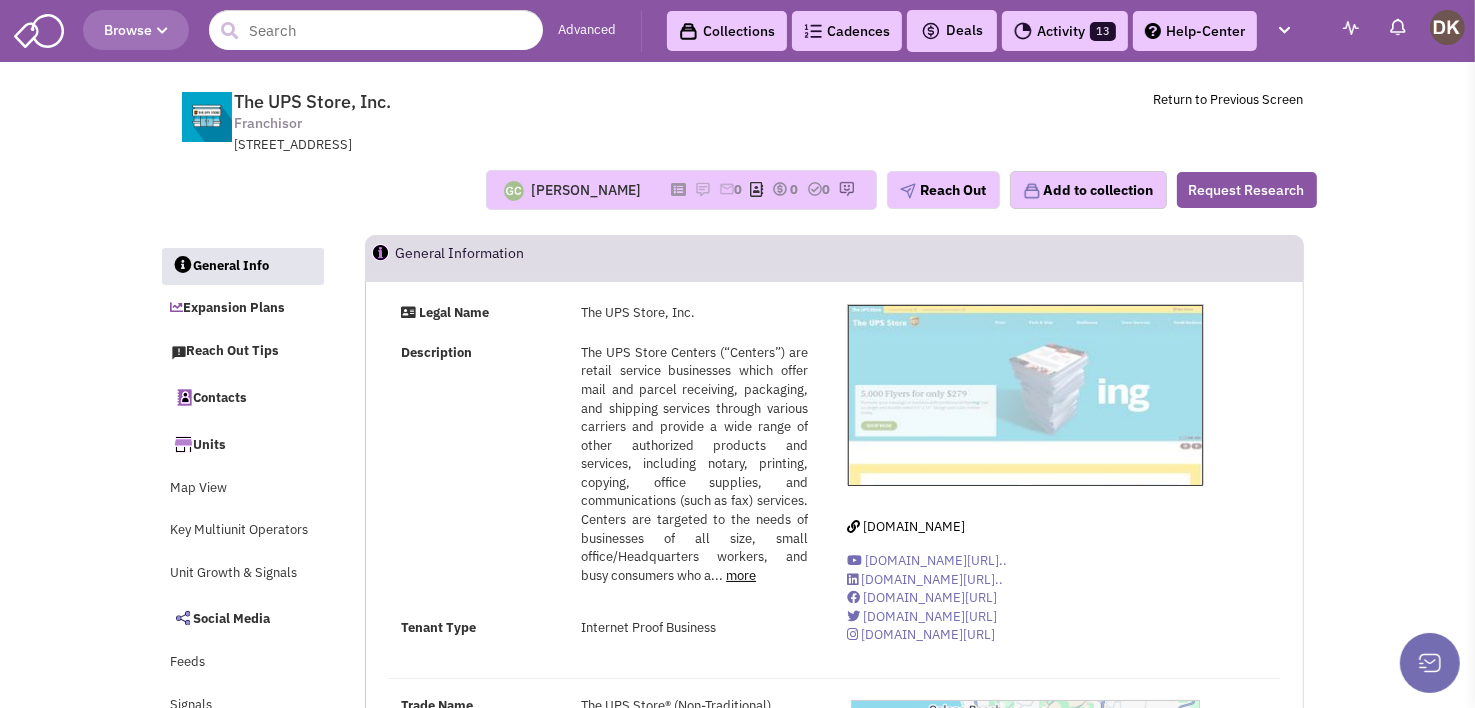 select 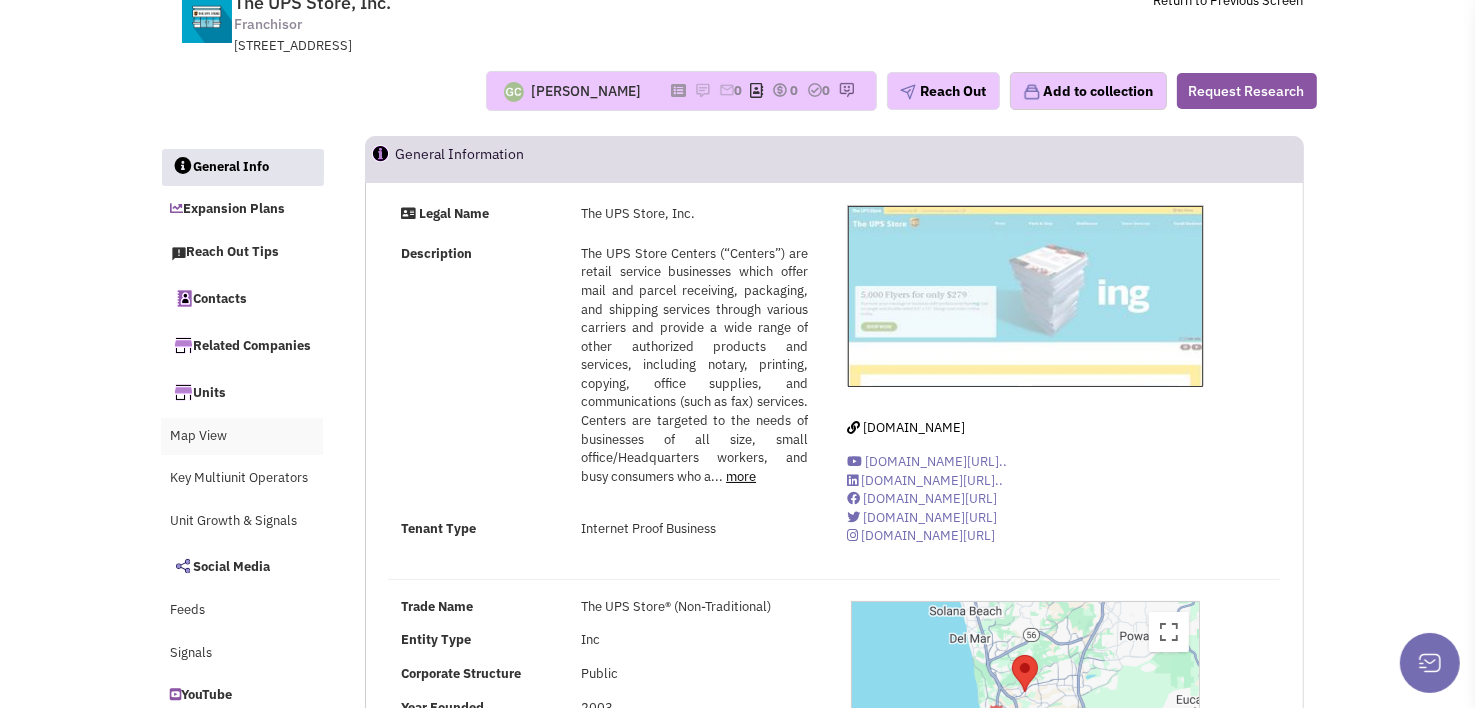 scroll, scrollTop: 100, scrollLeft: 0, axis: vertical 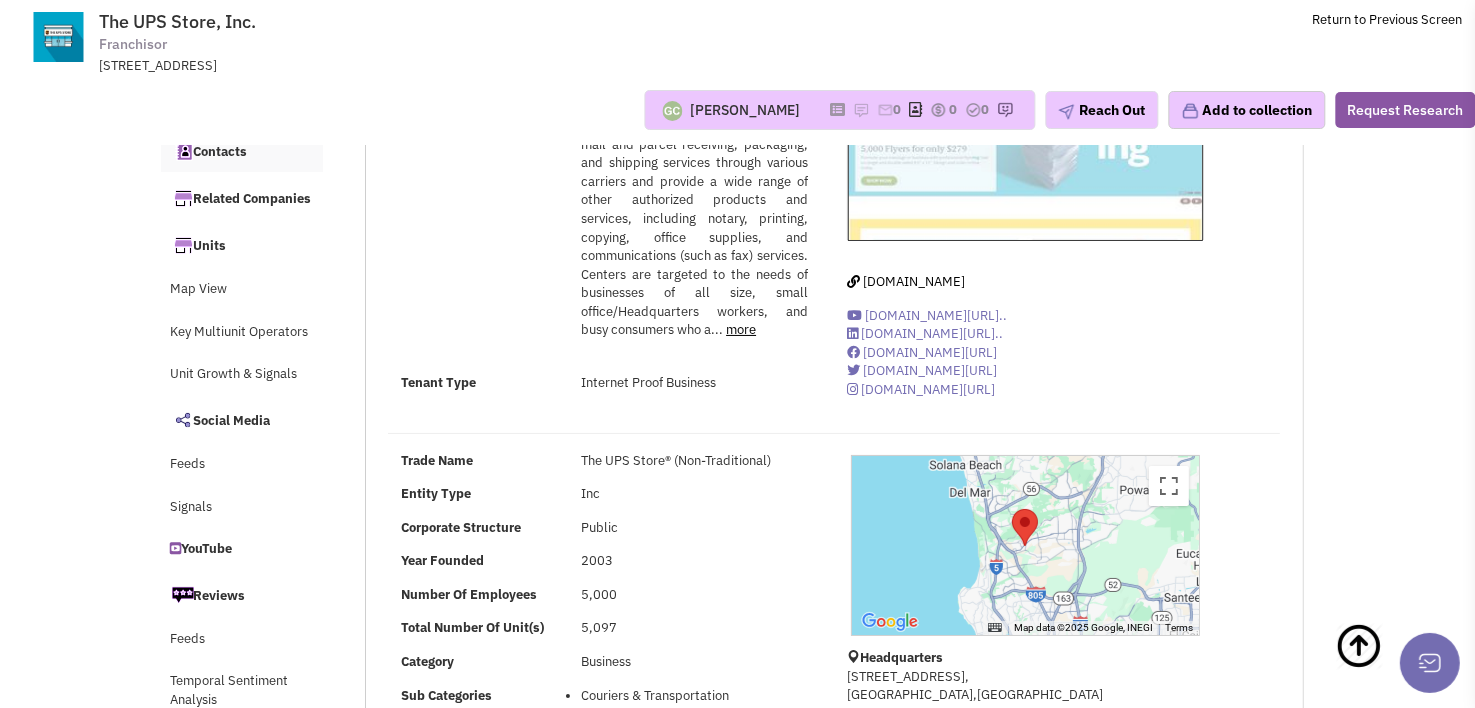 click on "Contacts" at bounding box center (242, 151) 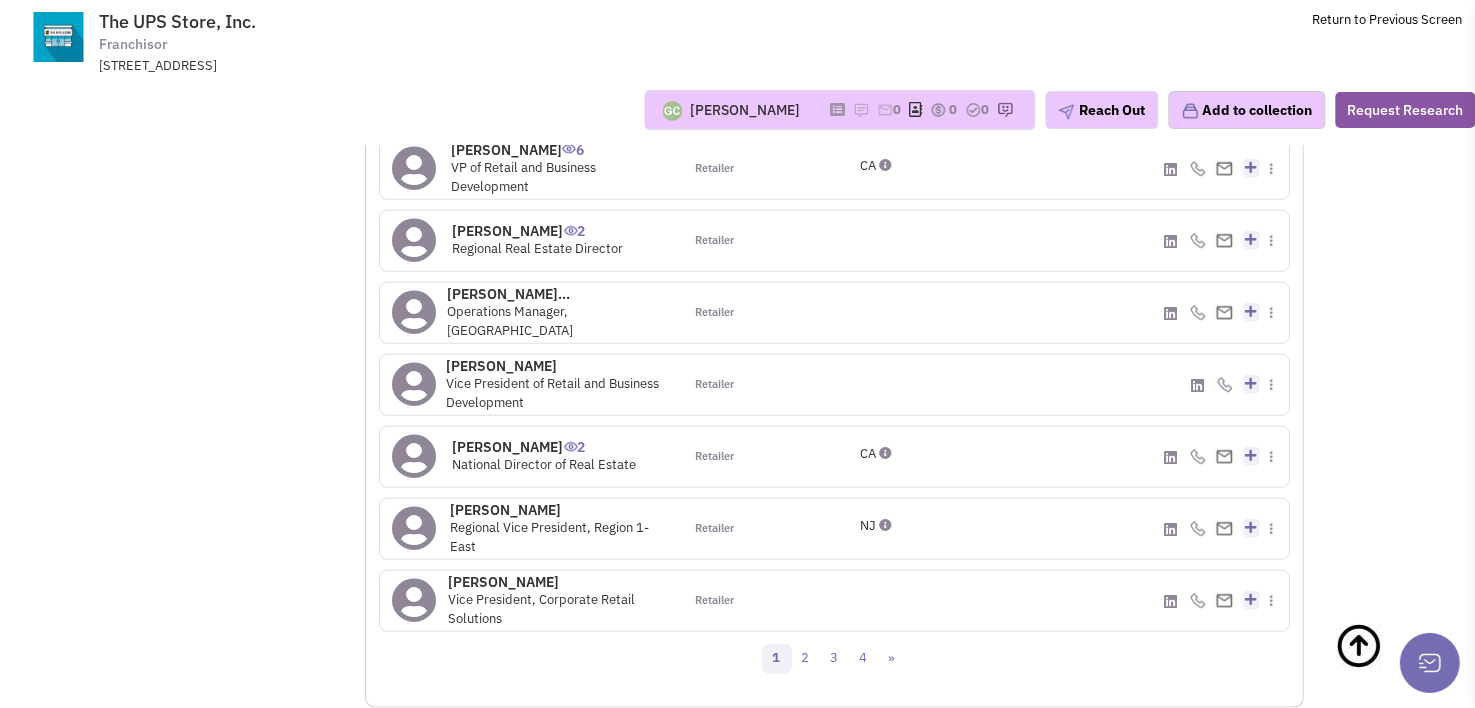 scroll, scrollTop: 2144, scrollLeft: 0, axis: vertical 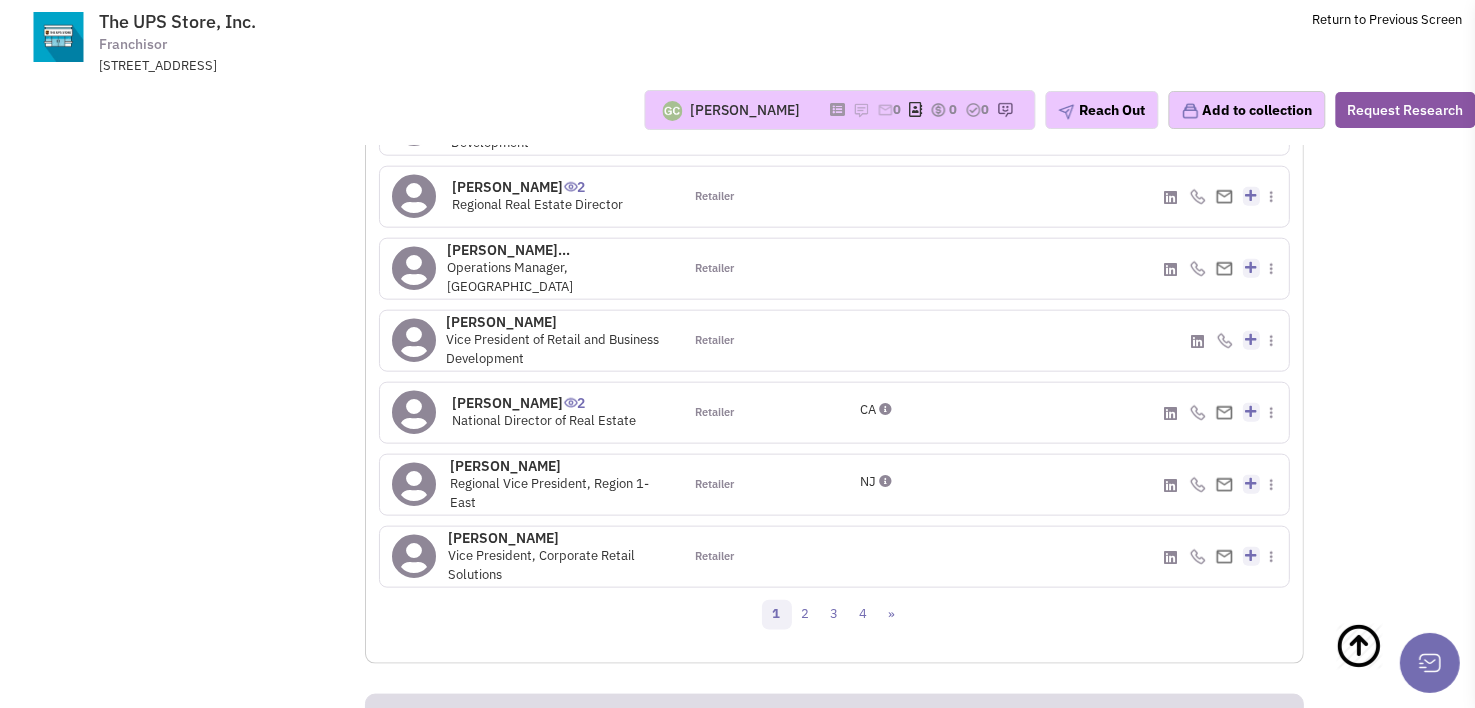 click on "Patrick  Carpenter
2" at bounding box center (545, 403) 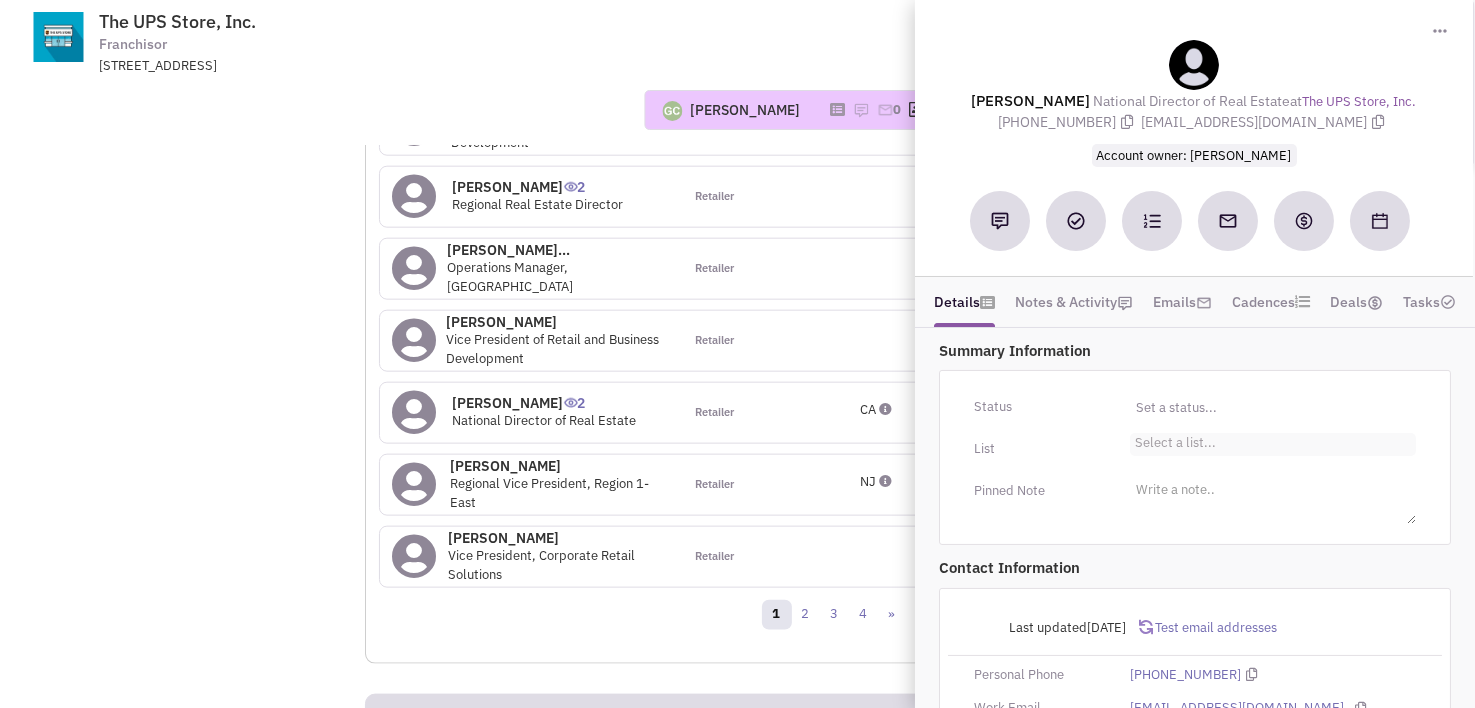 scroll, scrollTop: 2, scrollLeft: 0, axis: vertical 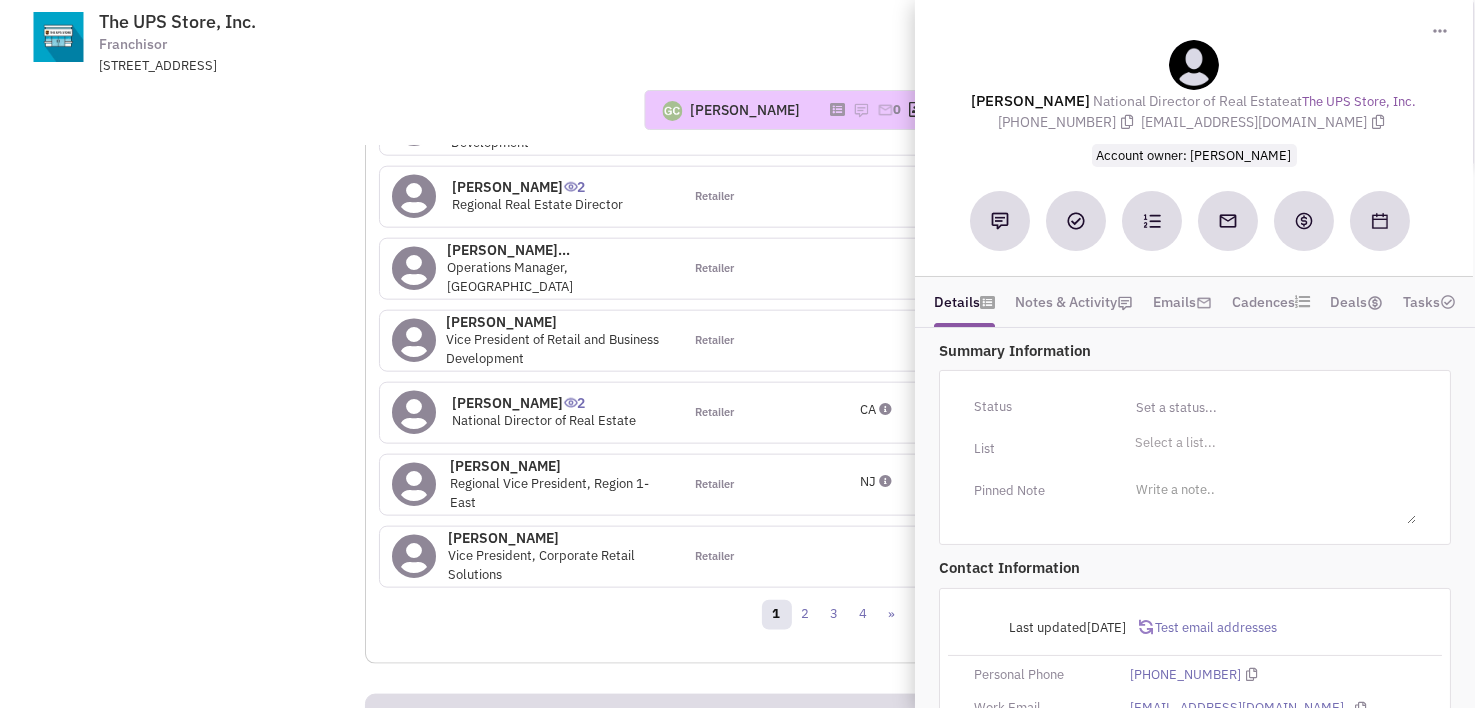 click on "Regional Real Estate Director" at bounding box center [538, 204] 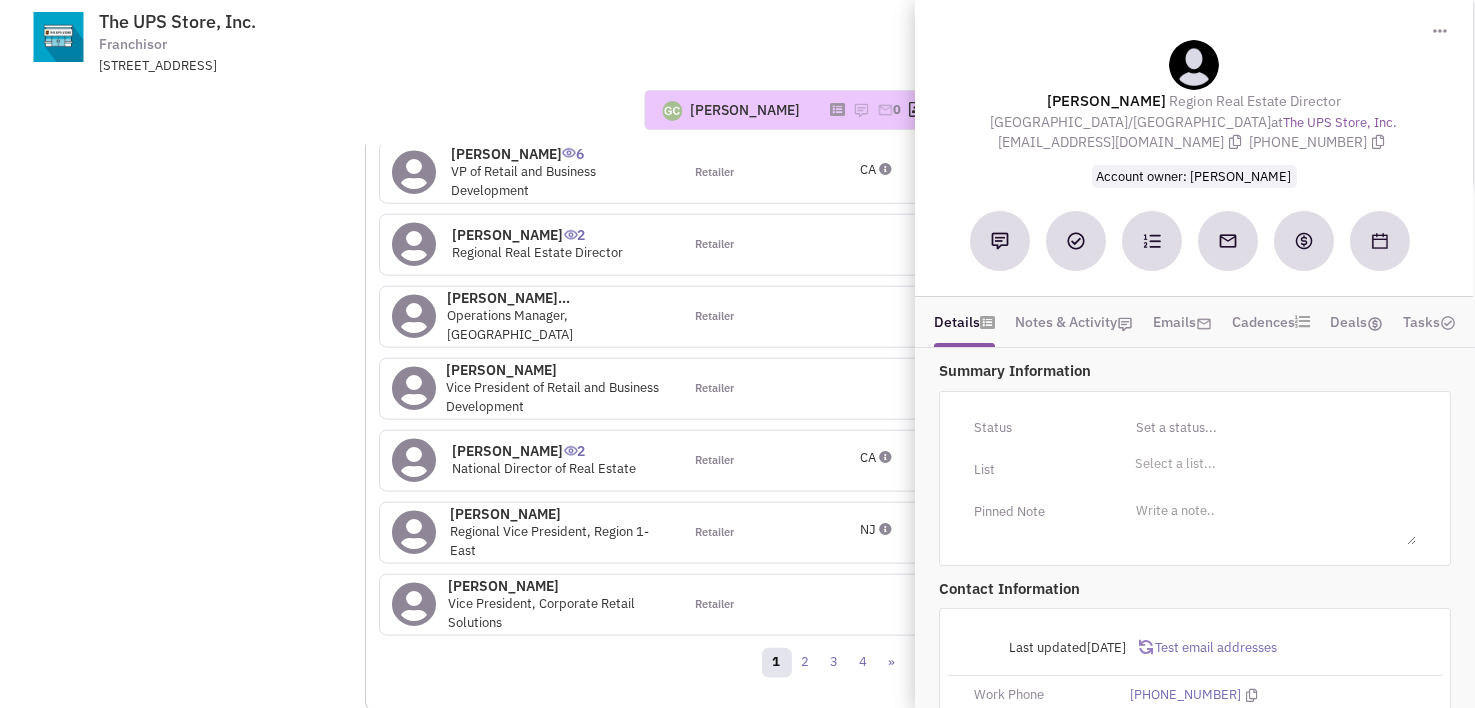 scroll, scrollTop: 2144, scrollLeft: 0, axis: vertical 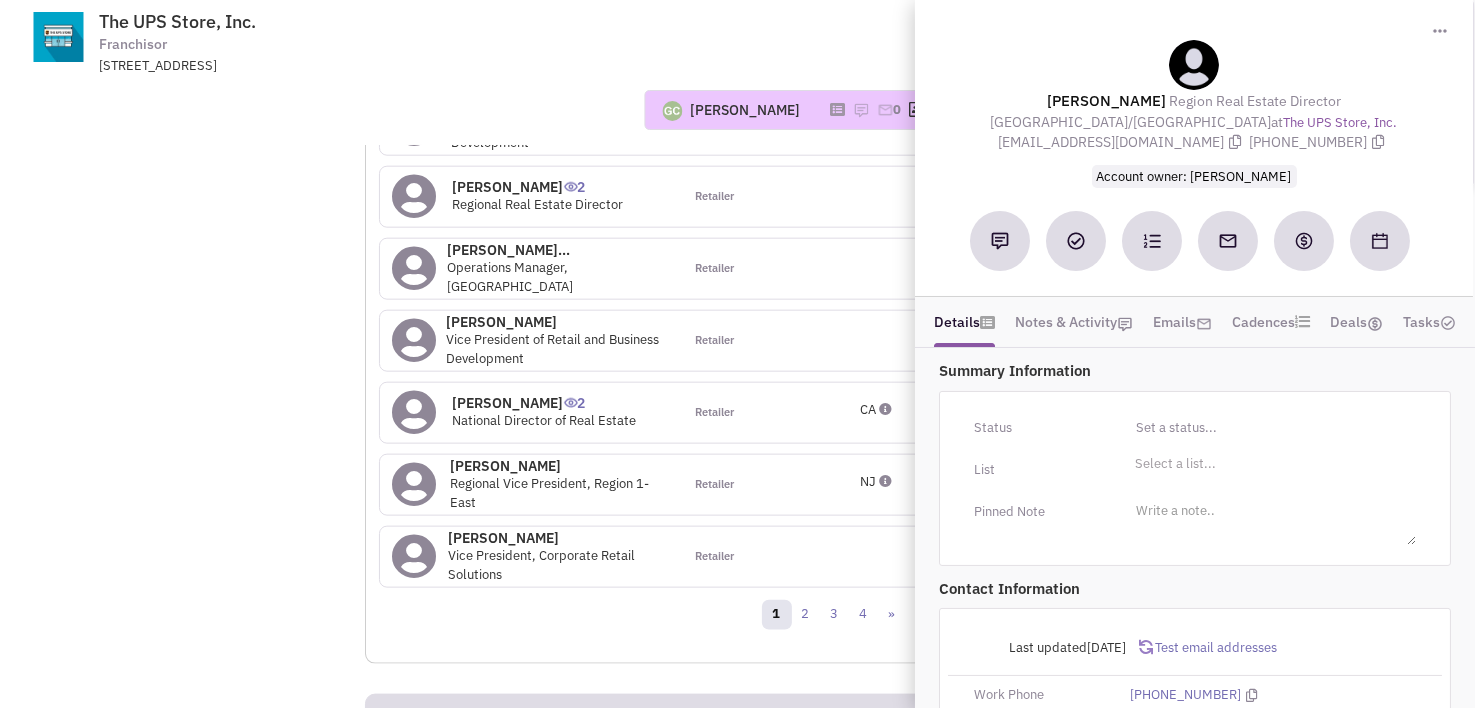 click on "The UPS Store, Inc.     Franchisor
6060 CORNERSTONE COURT W, SAN DIEGO, CA, 92121
Return to Previous Screen" at bounding box center (791, 37) 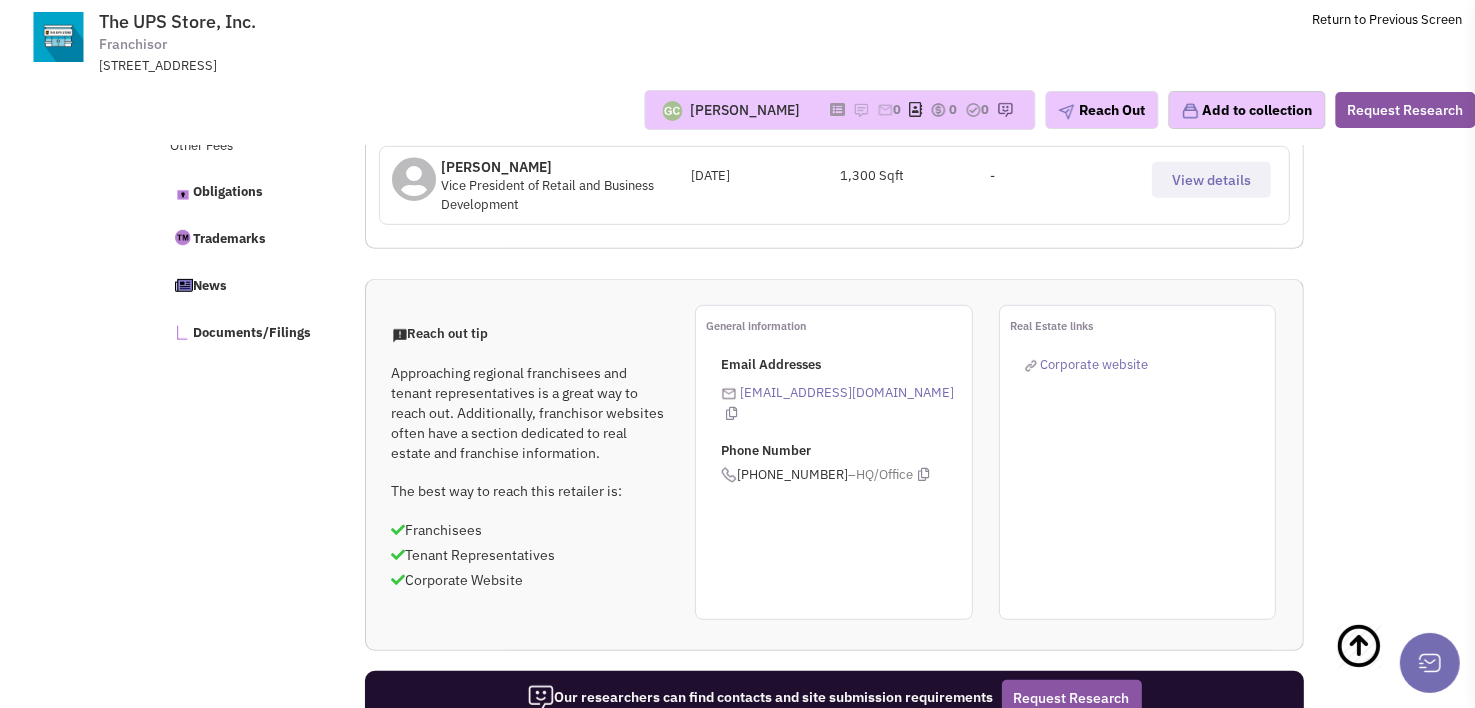 scroll, scrollTop: 942, scrollLeft: 0, axis: vertical 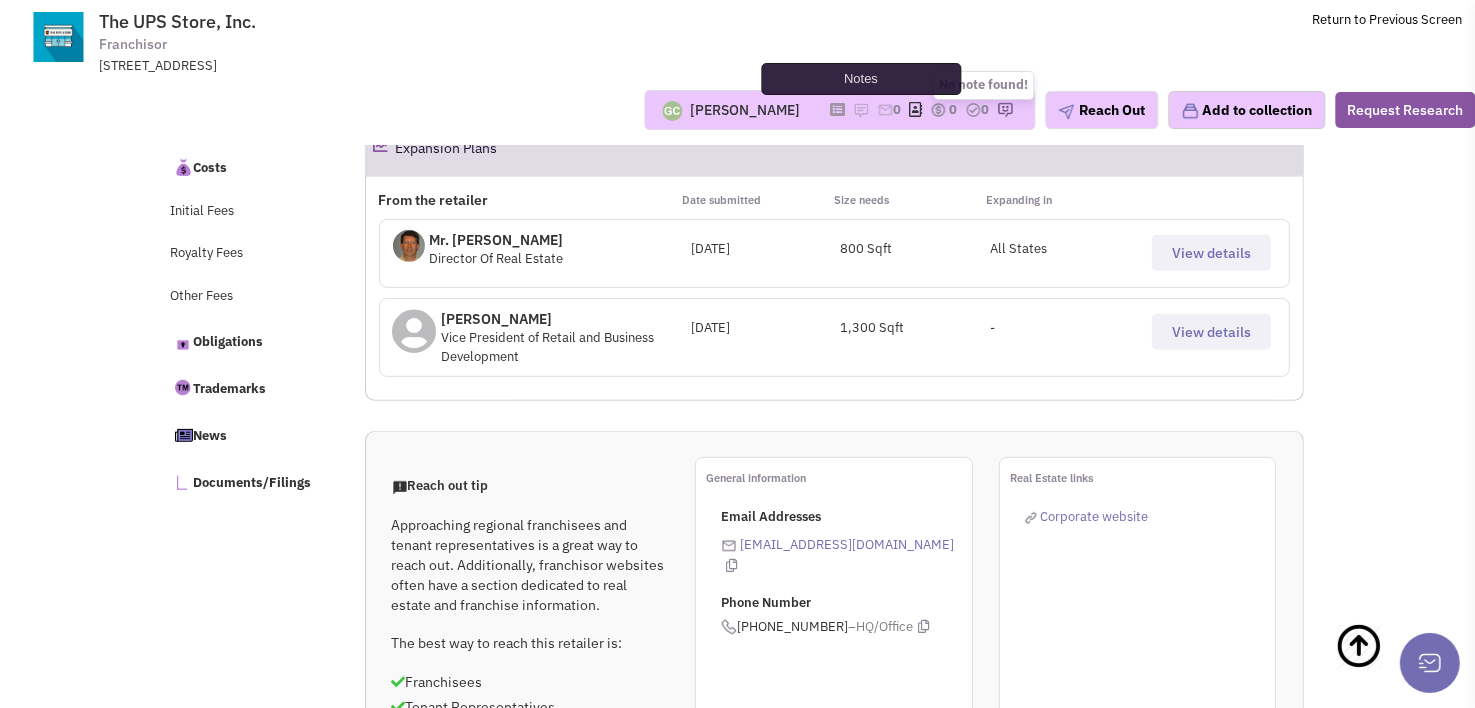 click at bounding box center [861, 110] 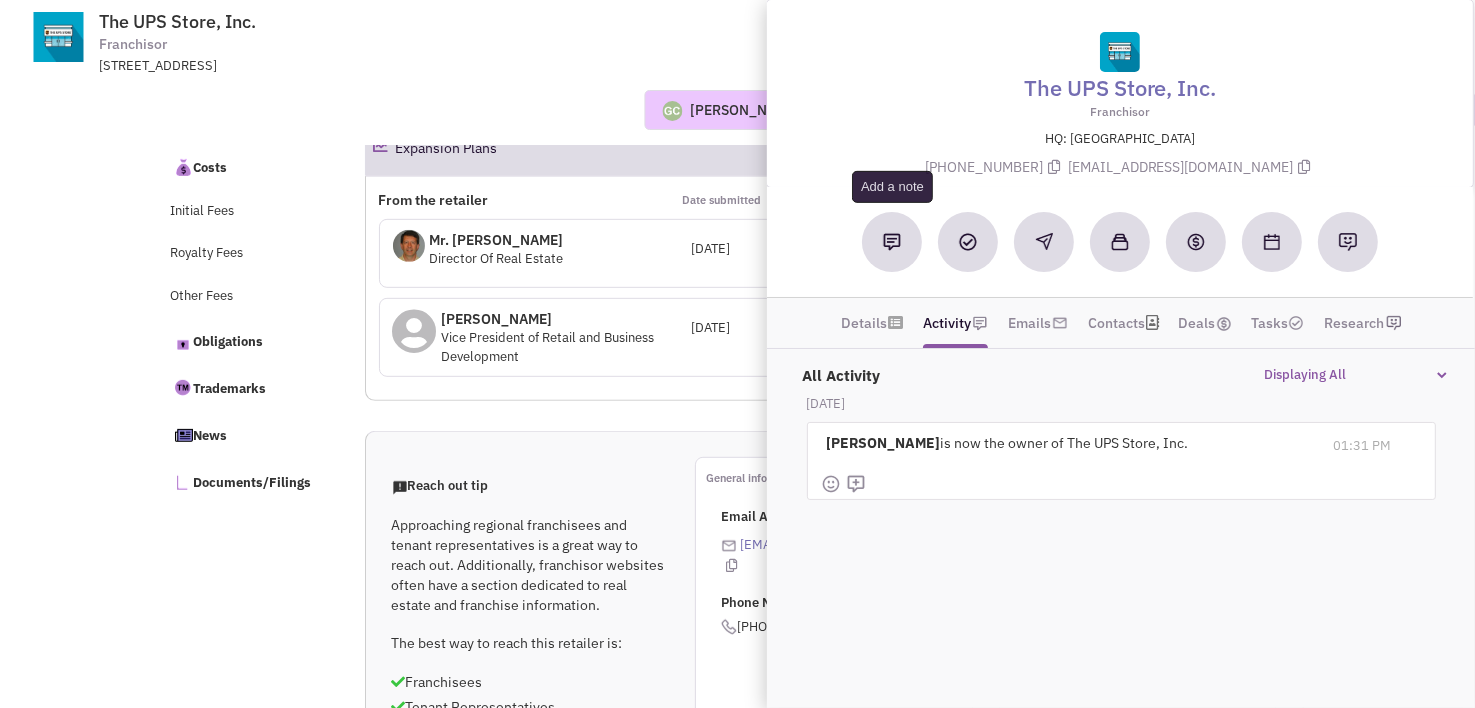 click at bounding box center (892, 242) 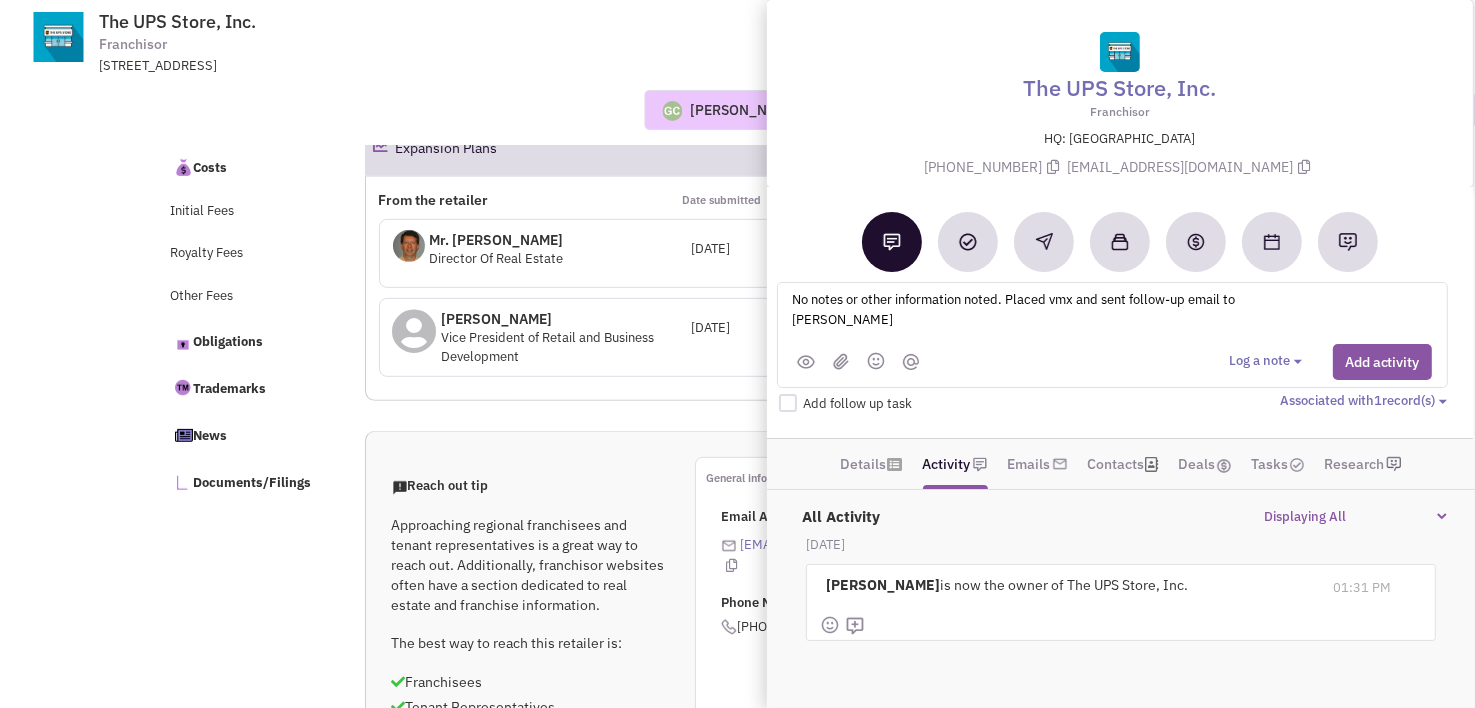click on "No notes or other information noted. Placed vmx and sent follow-up email to Patrick Carpenter" at bounding box center (1037, 315) 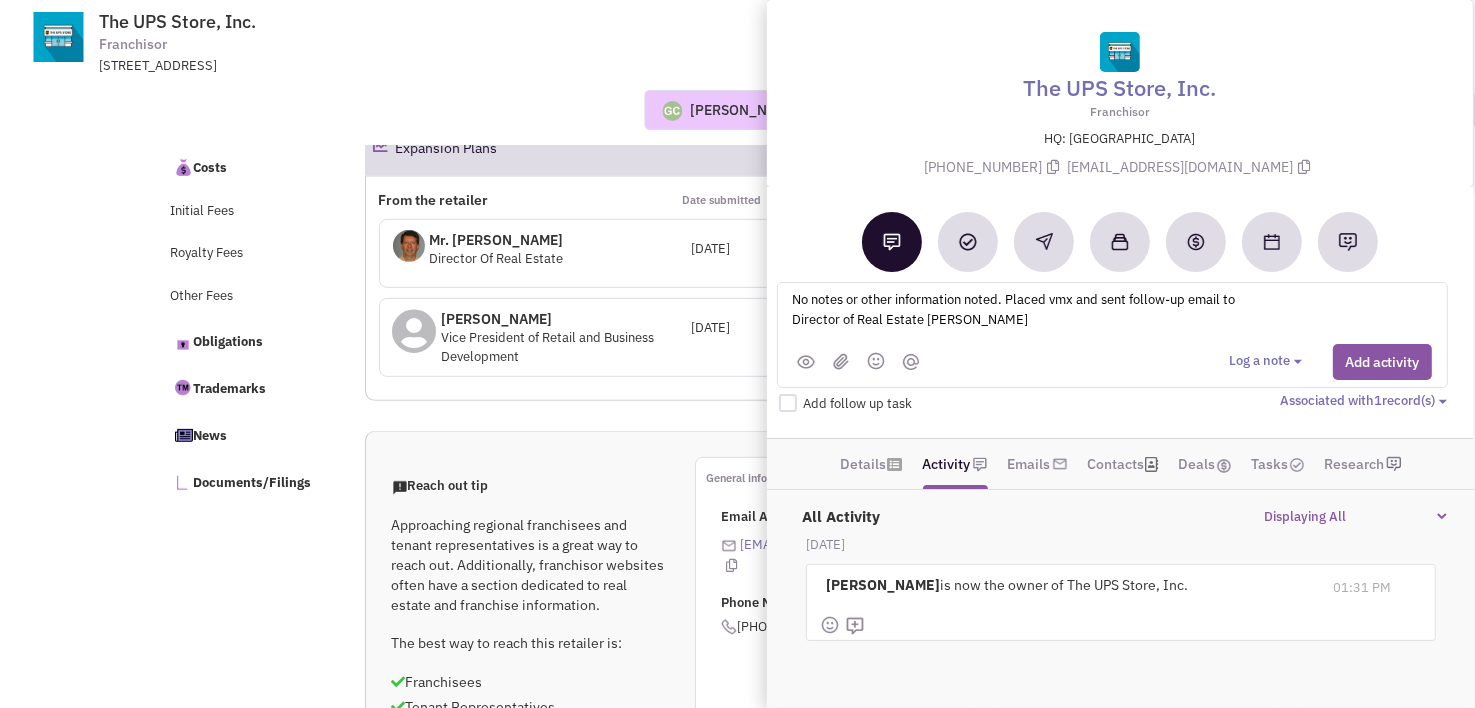 click on "No notes or other information noted. Placed vmx and sent follow-up email to Director of Real Estate Patrick Carpenter" at bounding box center (1037, 315) 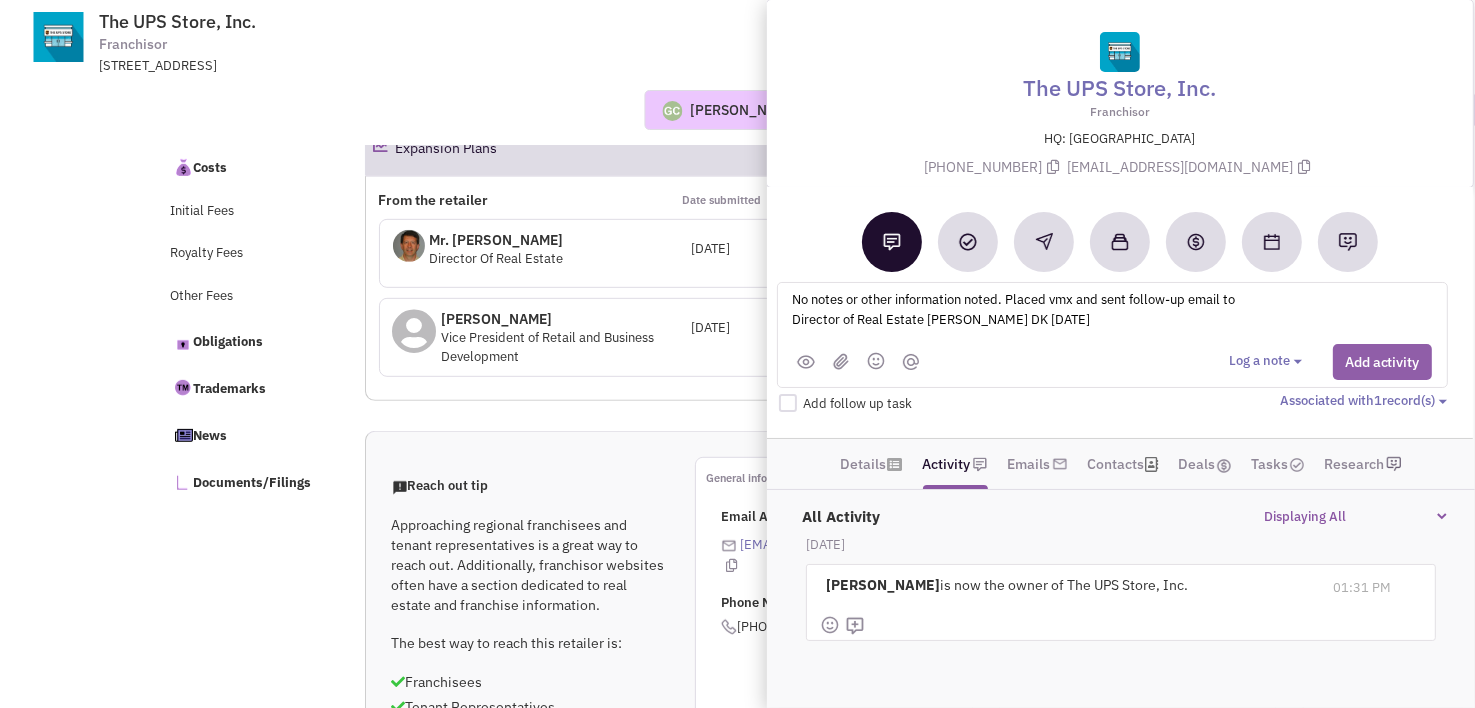 type on "No notes or other information noted. Placed vmx and sent follow-up email to Director of Real Estate Patrick Carpenter DK 7-26-25" 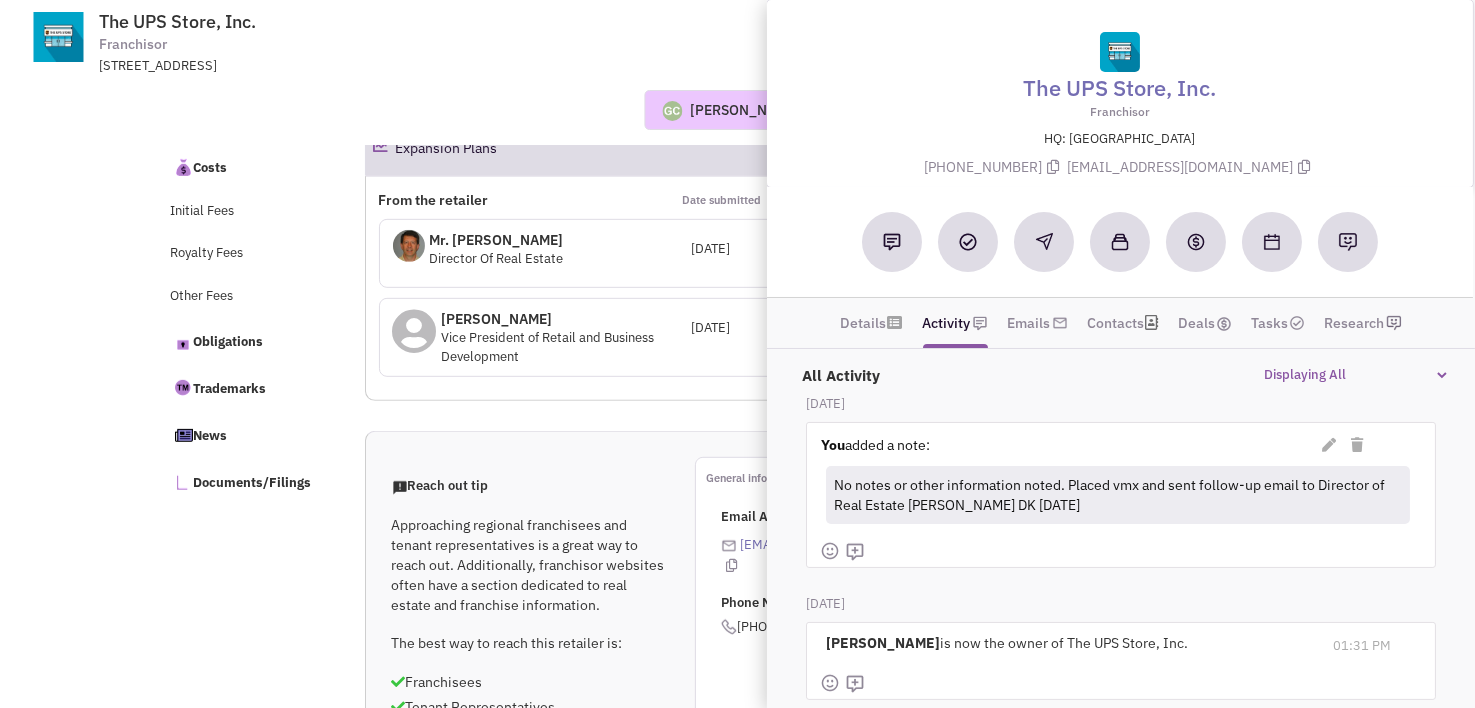 click on "Guillaume Chetail
No note found!
0
0
0
Reach Out" at bounding box center (737, 110) 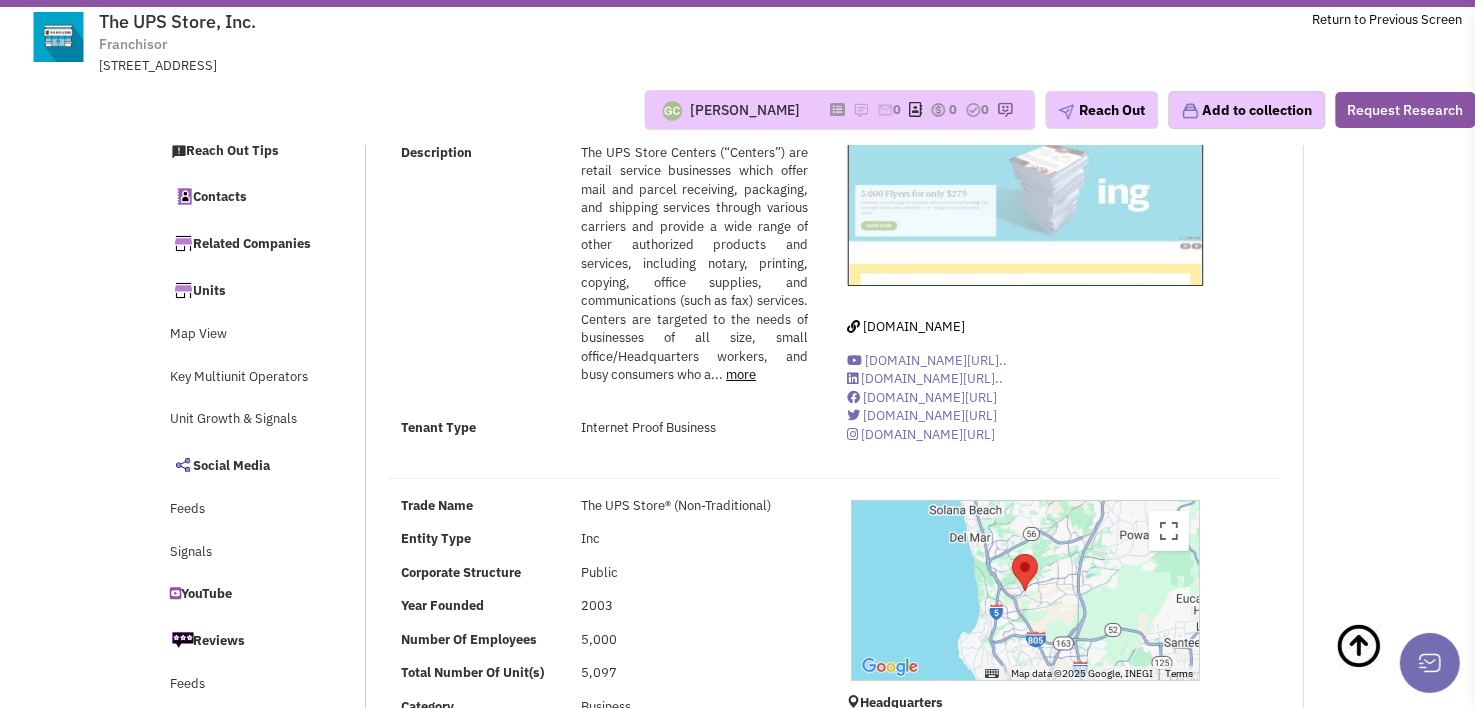 scroll, scrollTop: 0, scrollLeft: 0, axis: both 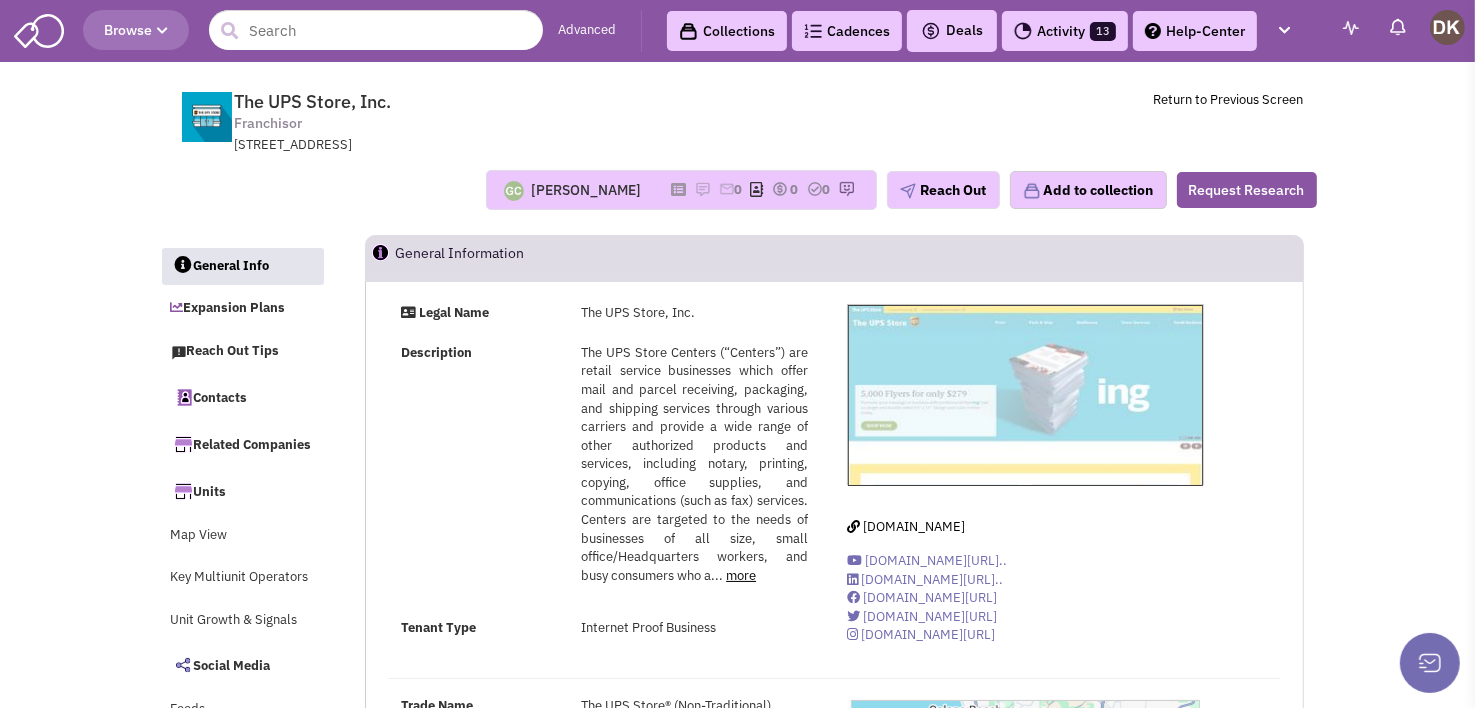 click on "Browse
Advanced
Collections
Cadences  0
Deals" at bounding box center [737, 31] 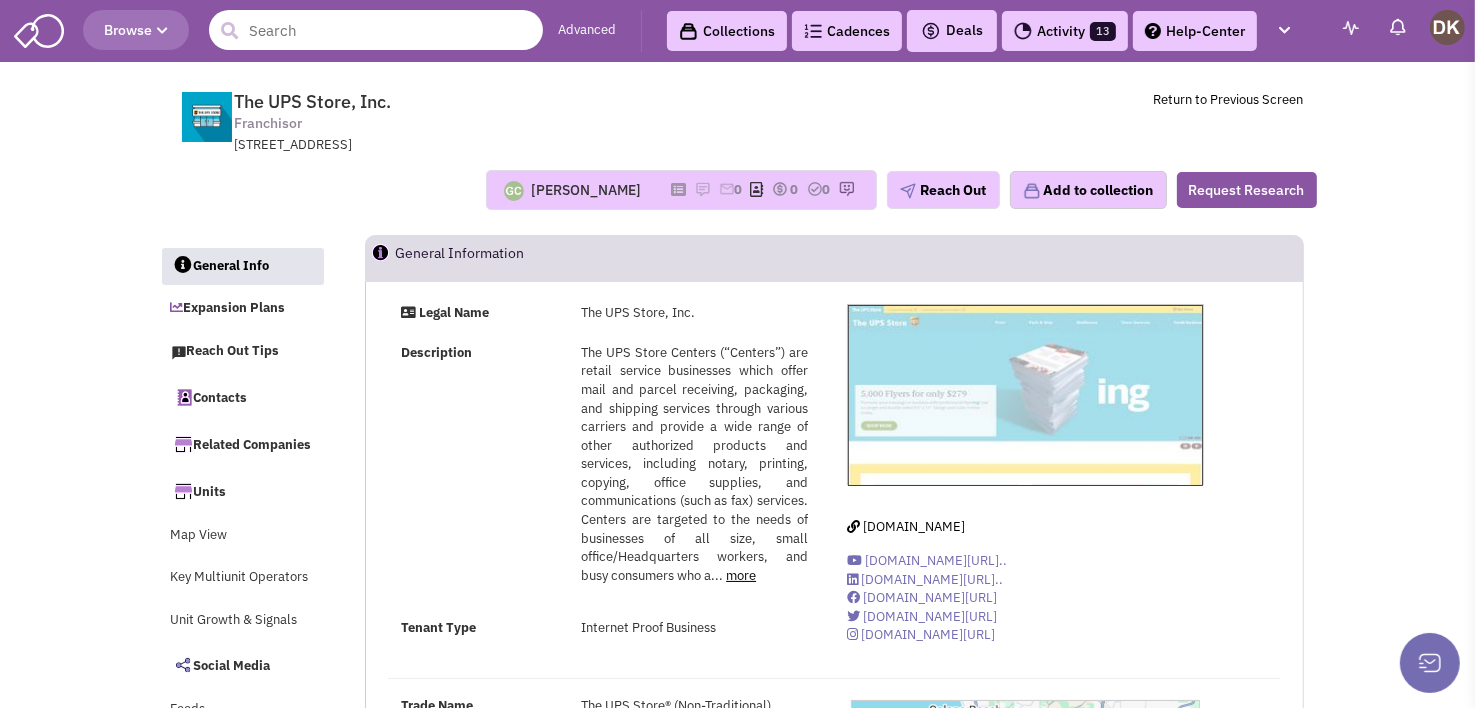 click at bounding box center (376, 30) 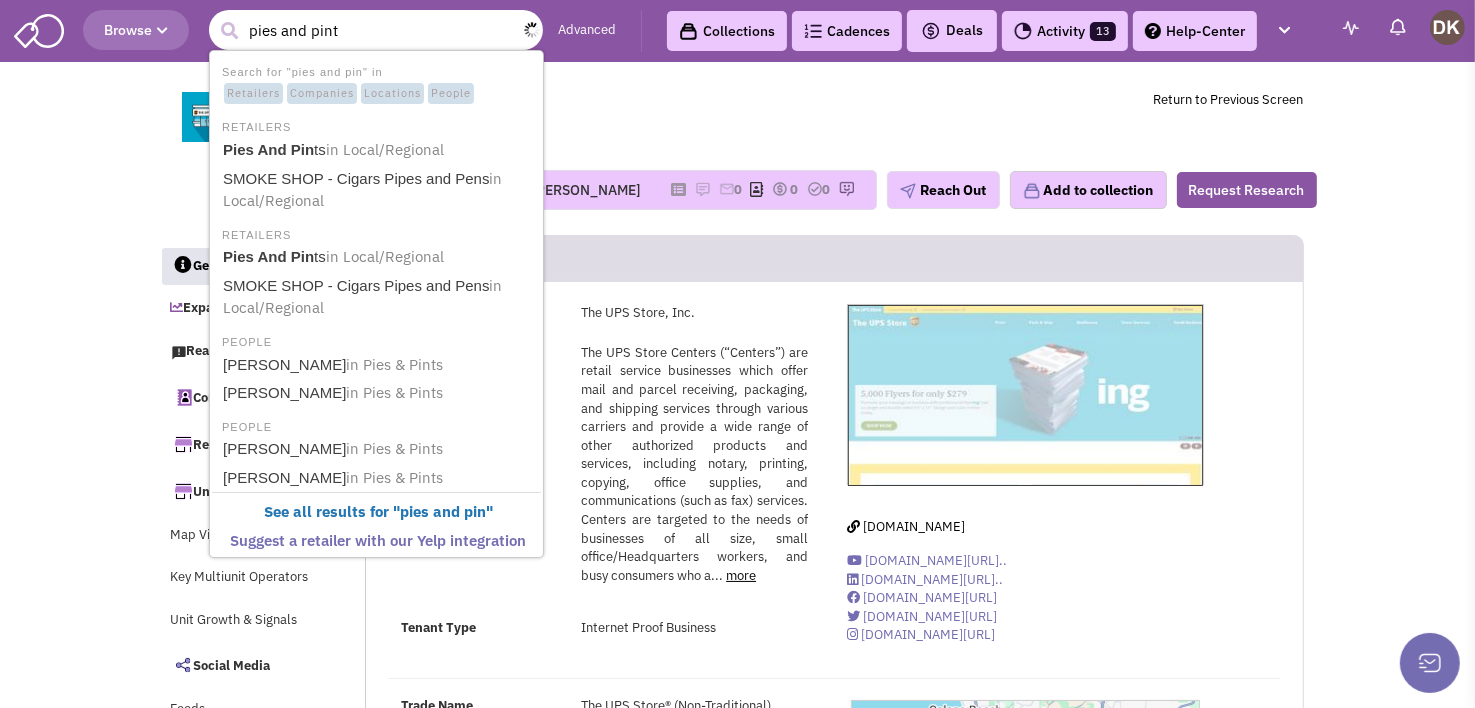 type on "pies and pints" 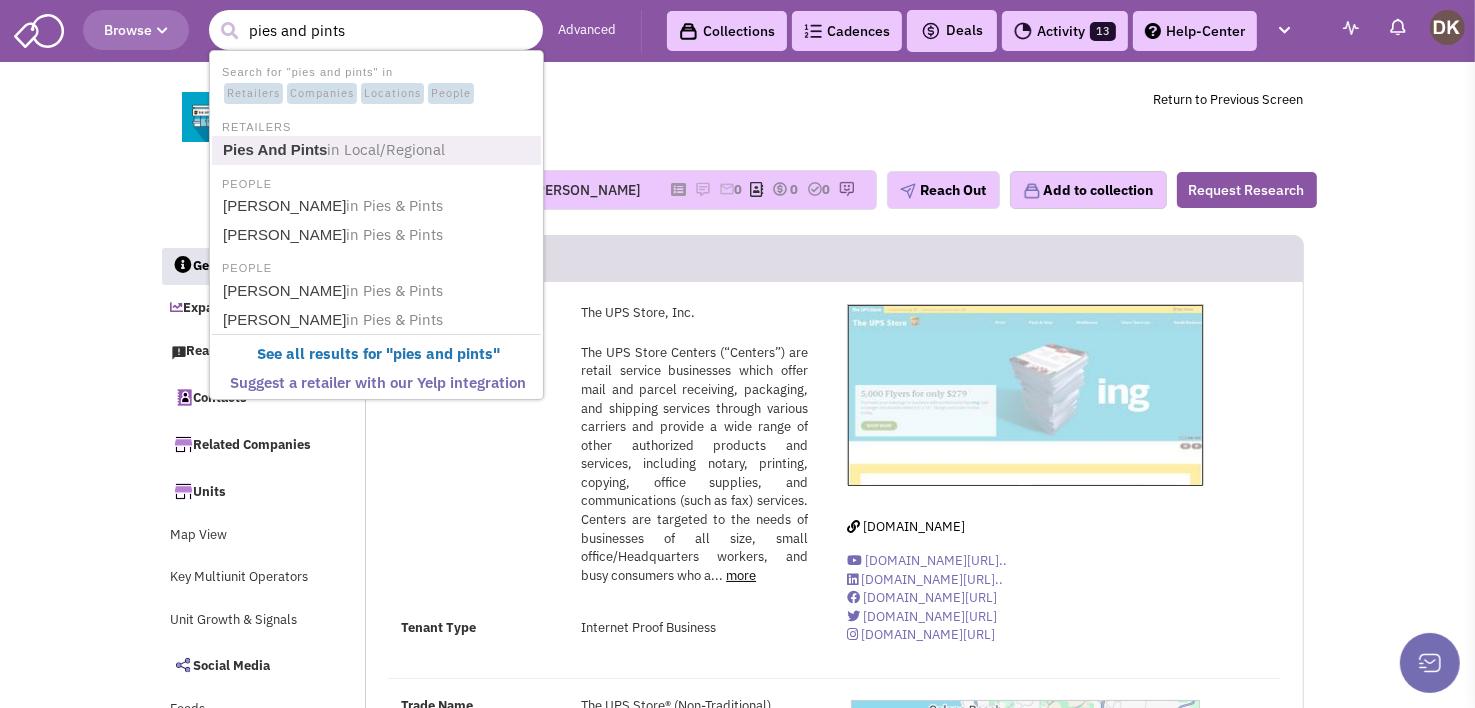 click on "Pies And Pints" at bounding box center [275, 149] 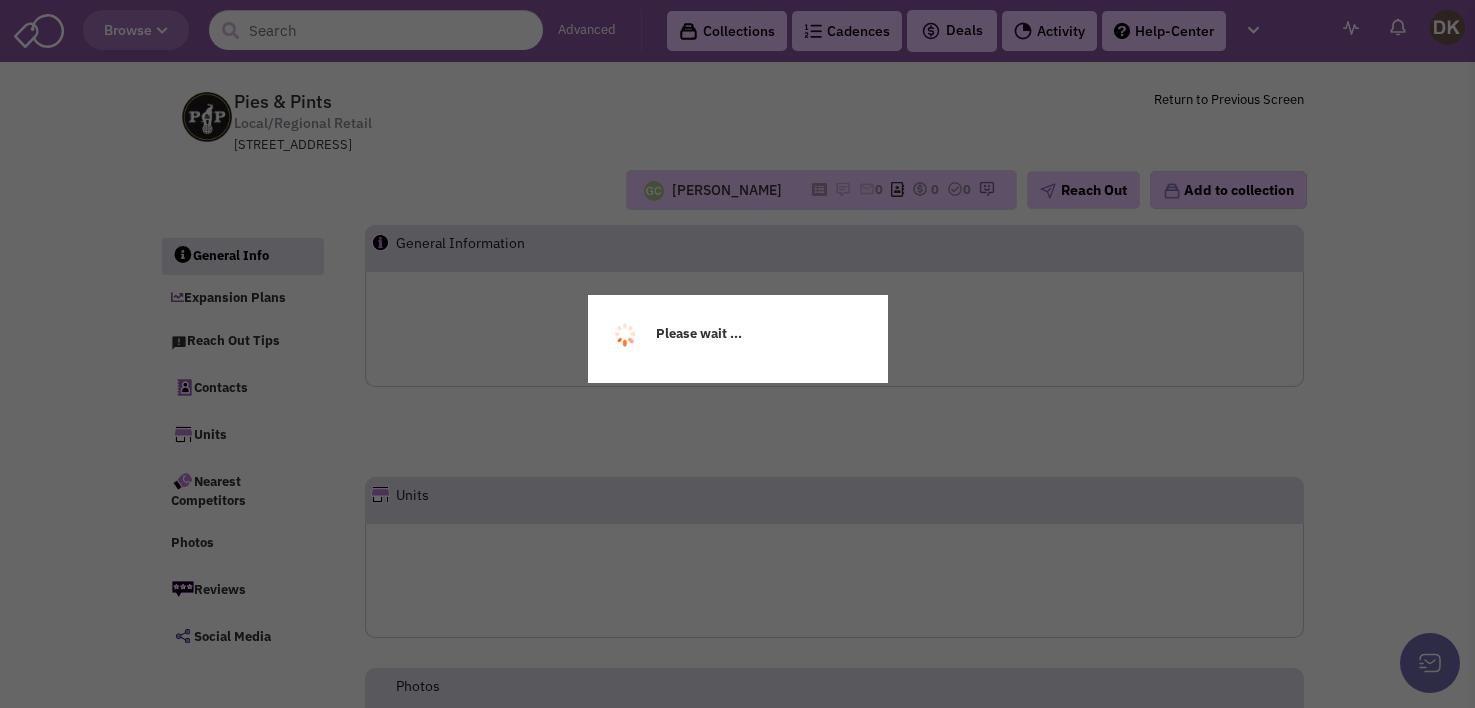 scroll, scrollTop: 0, scrollLeft: 0, axis: both 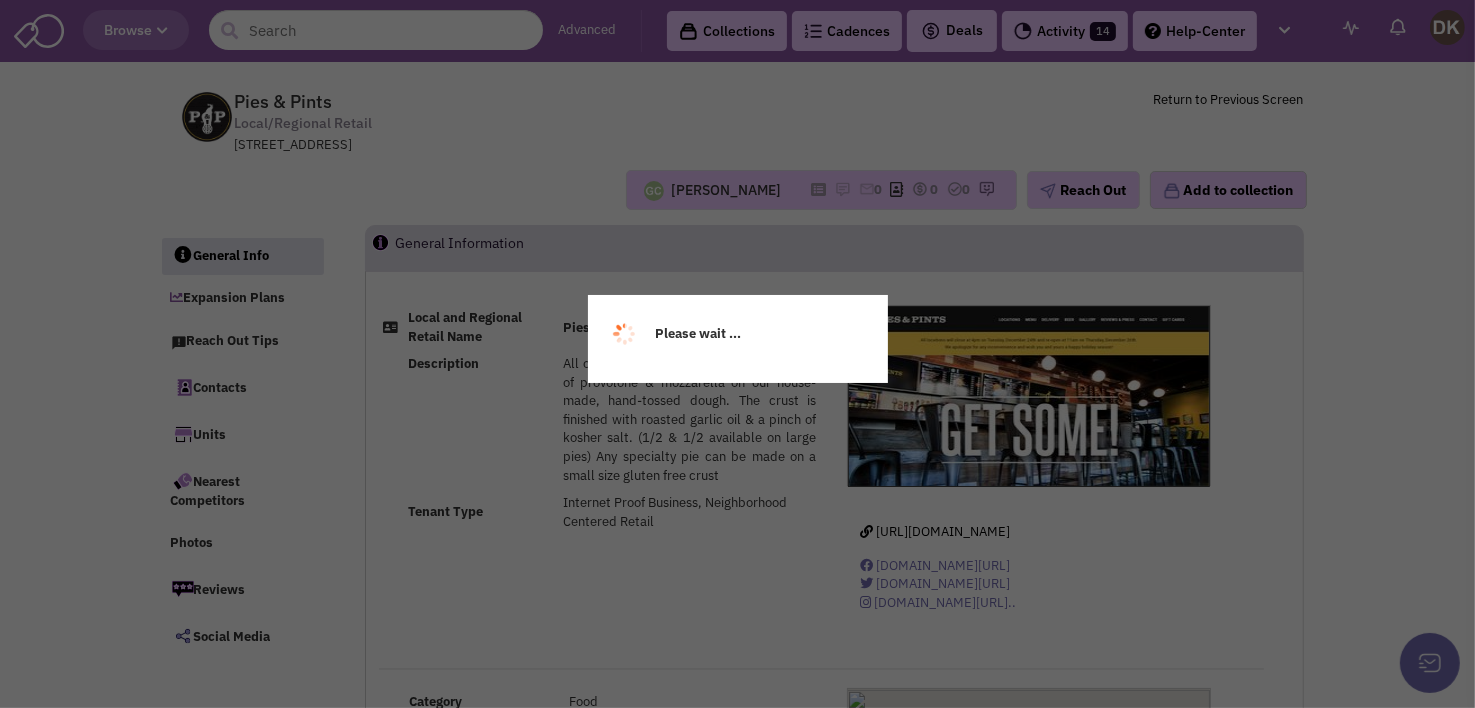 select 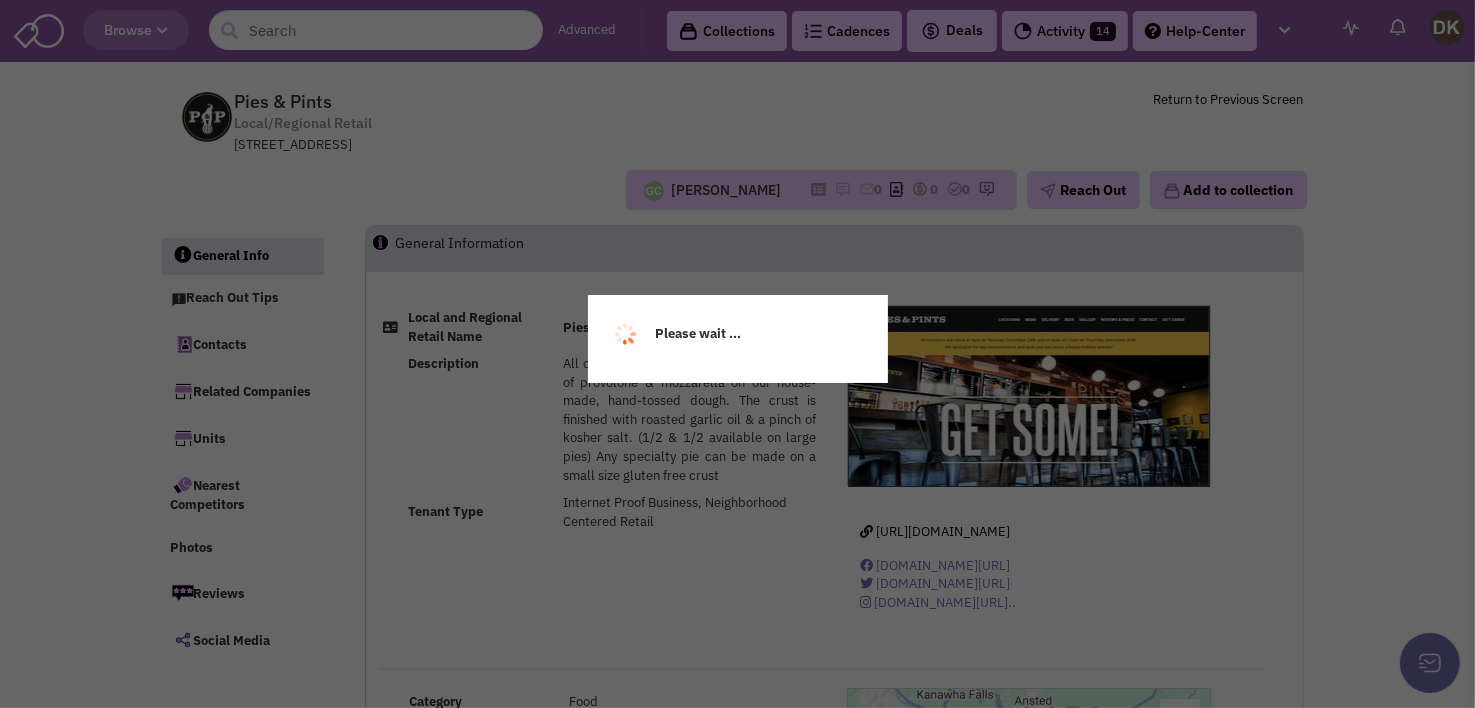 select 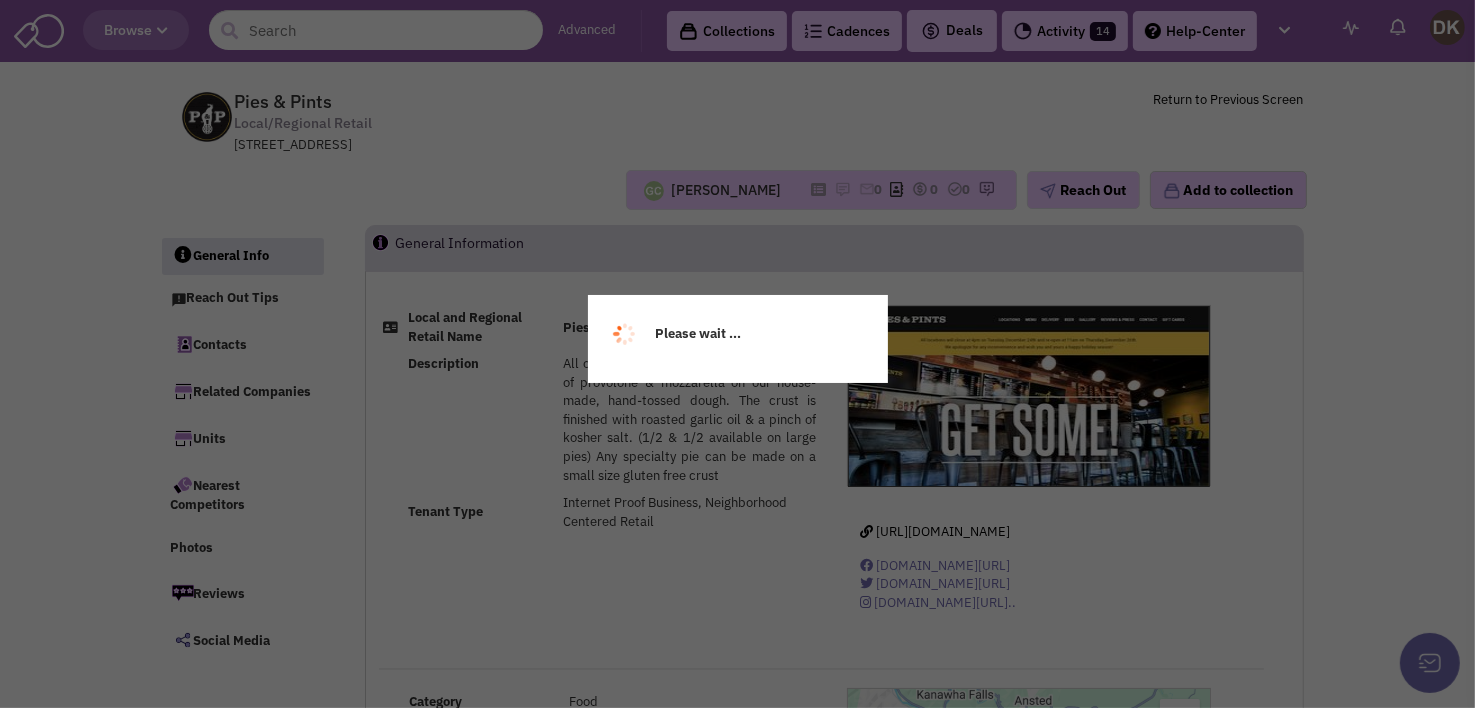select 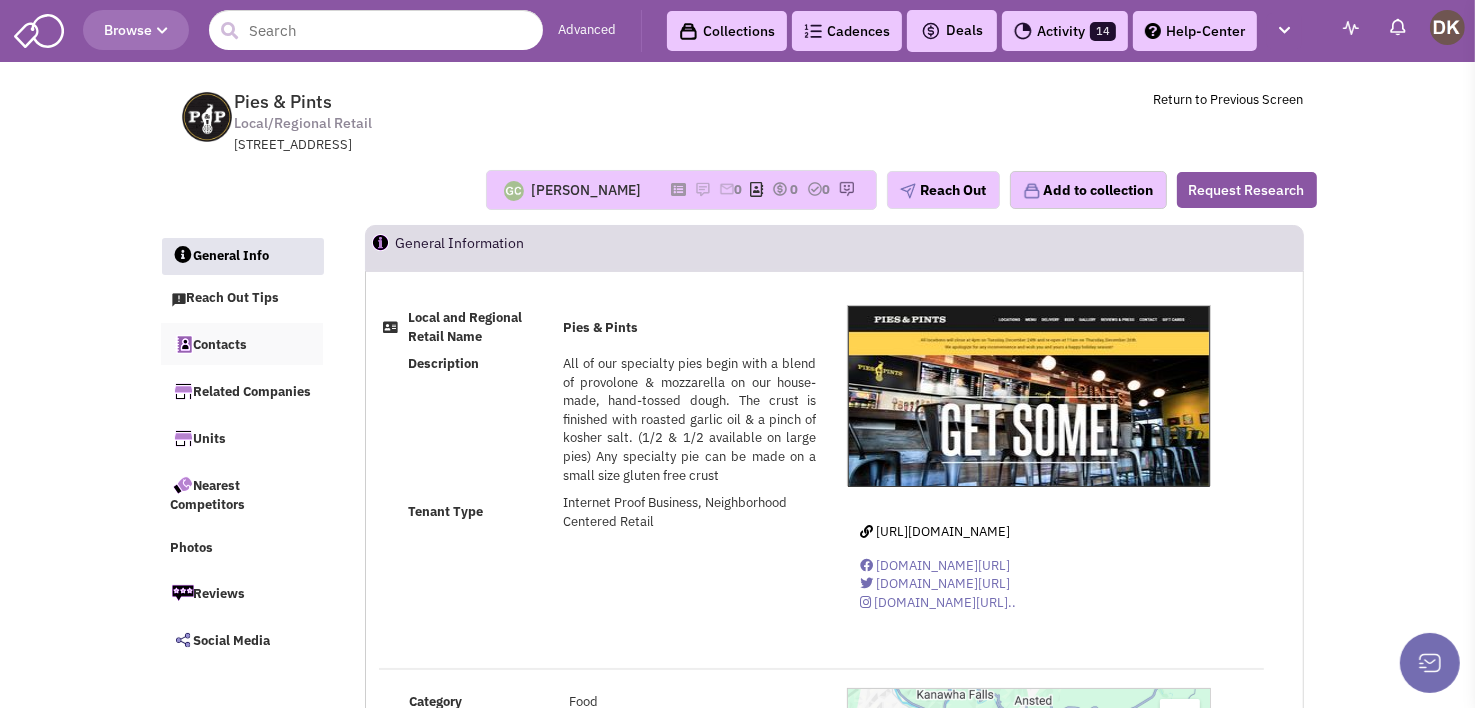 click on "Contacts" at bounding box center [242, 344] 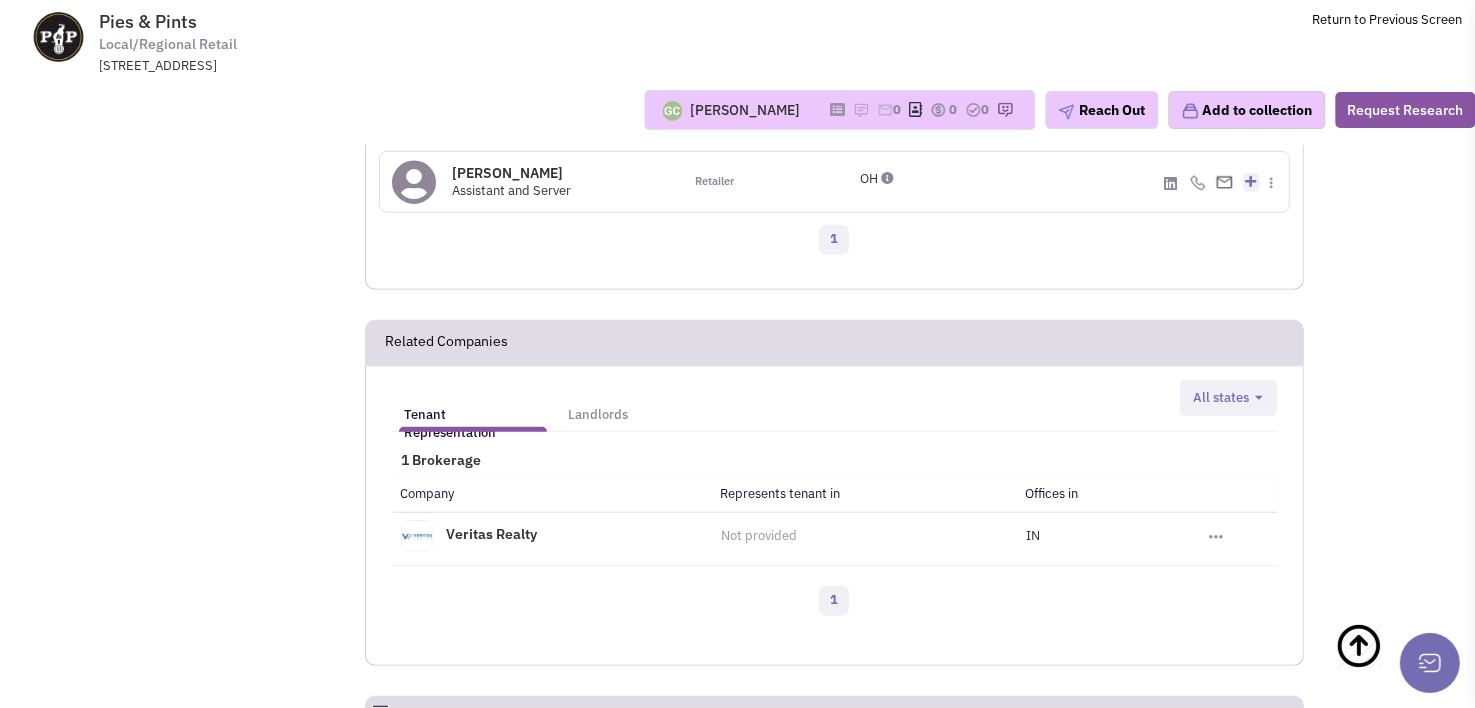 scroll, scrollTop: 1424, scrollLeft: 0, axis: vertical 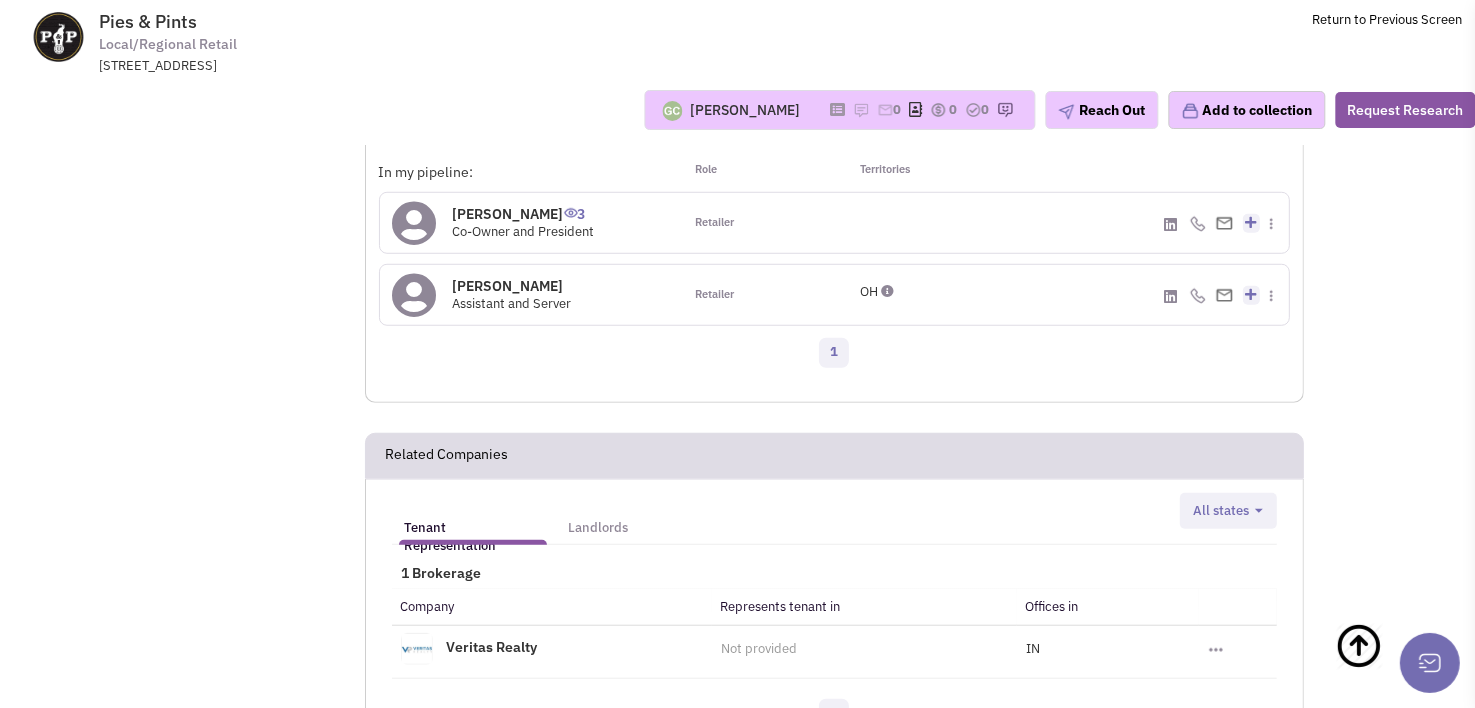 click on "Rob  Lindeman
3" at bounding box center (524, 214) 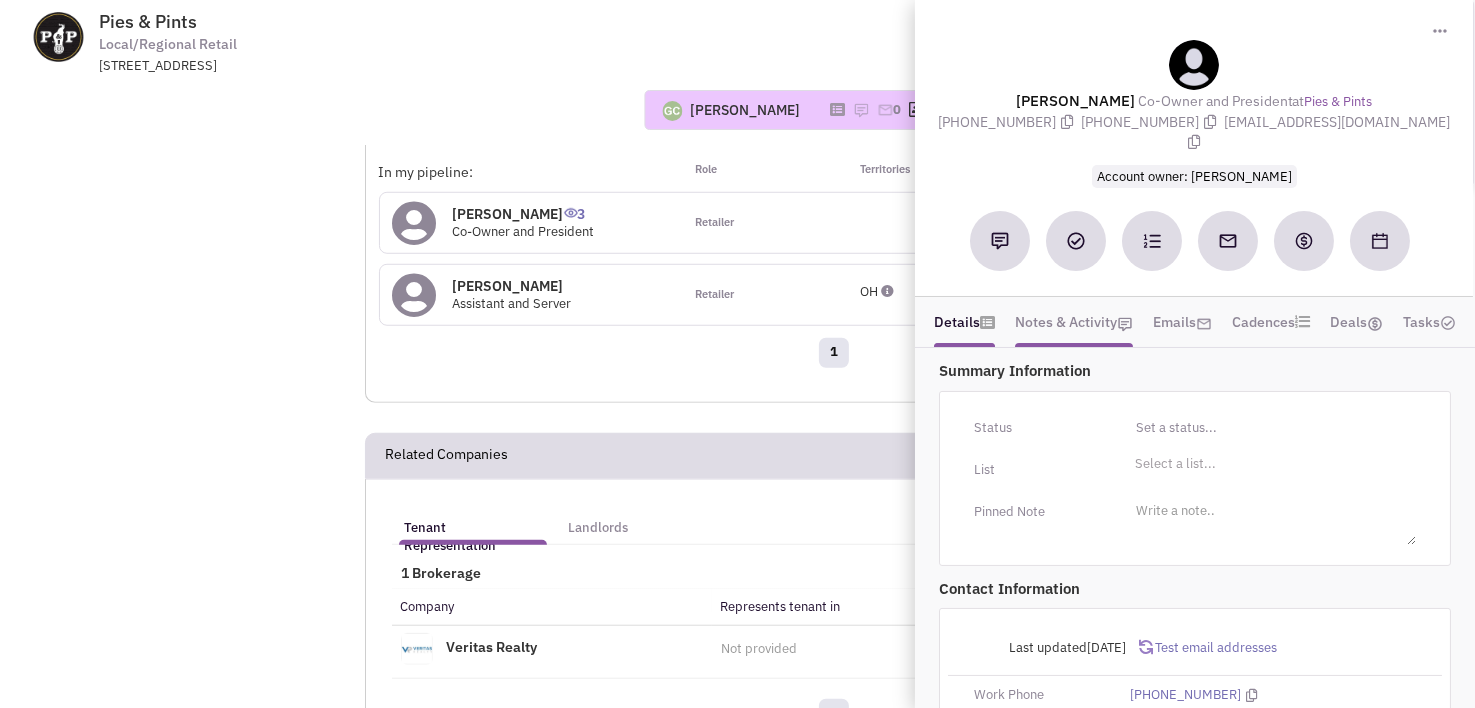 click on "Notes & Activity" at bounding box center [1074, 322] 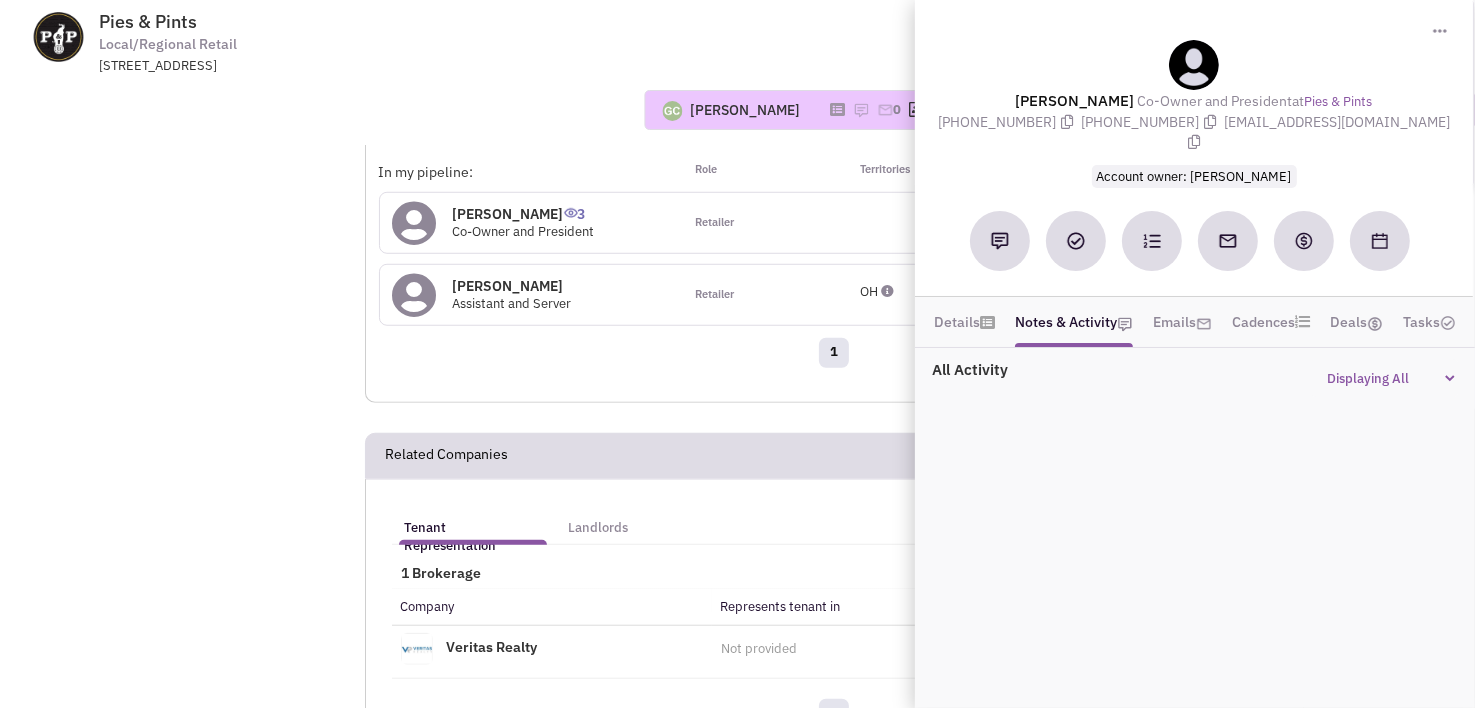 drag, startPoint x: 1246, startPoint y: 123, endPoint x: 1349, endPoint y: 123, distance: 103 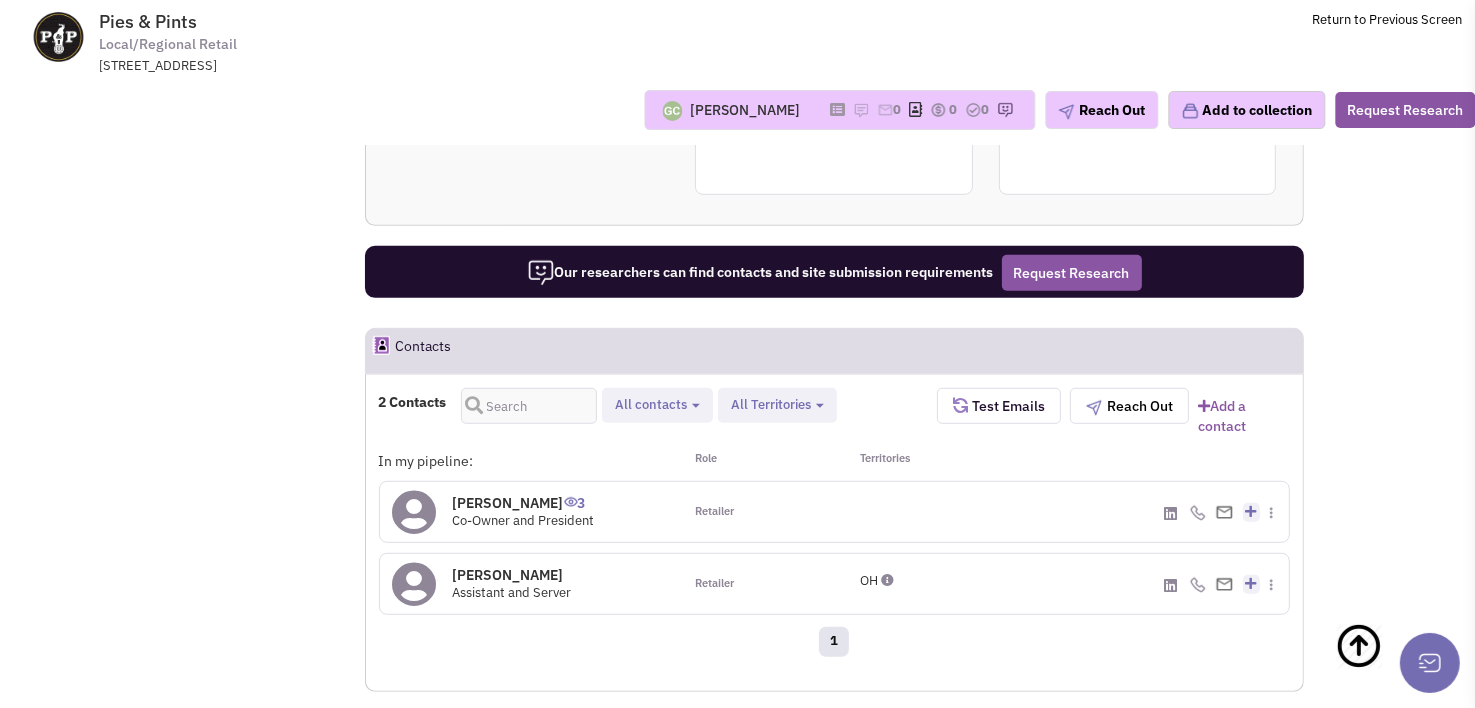 scroll, scrollTop: 1124, scrollLeft: 0, axis: vertical 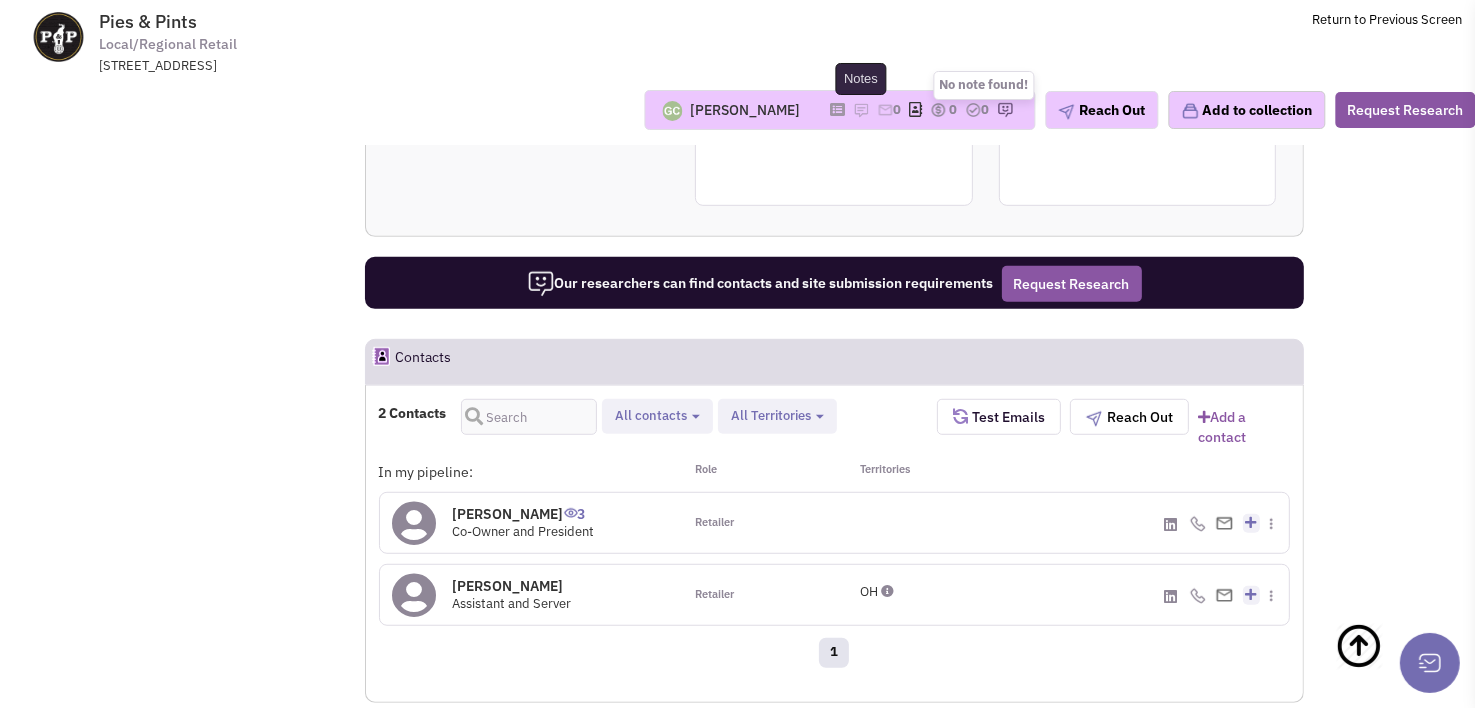 click at bounding box center [861, 110] 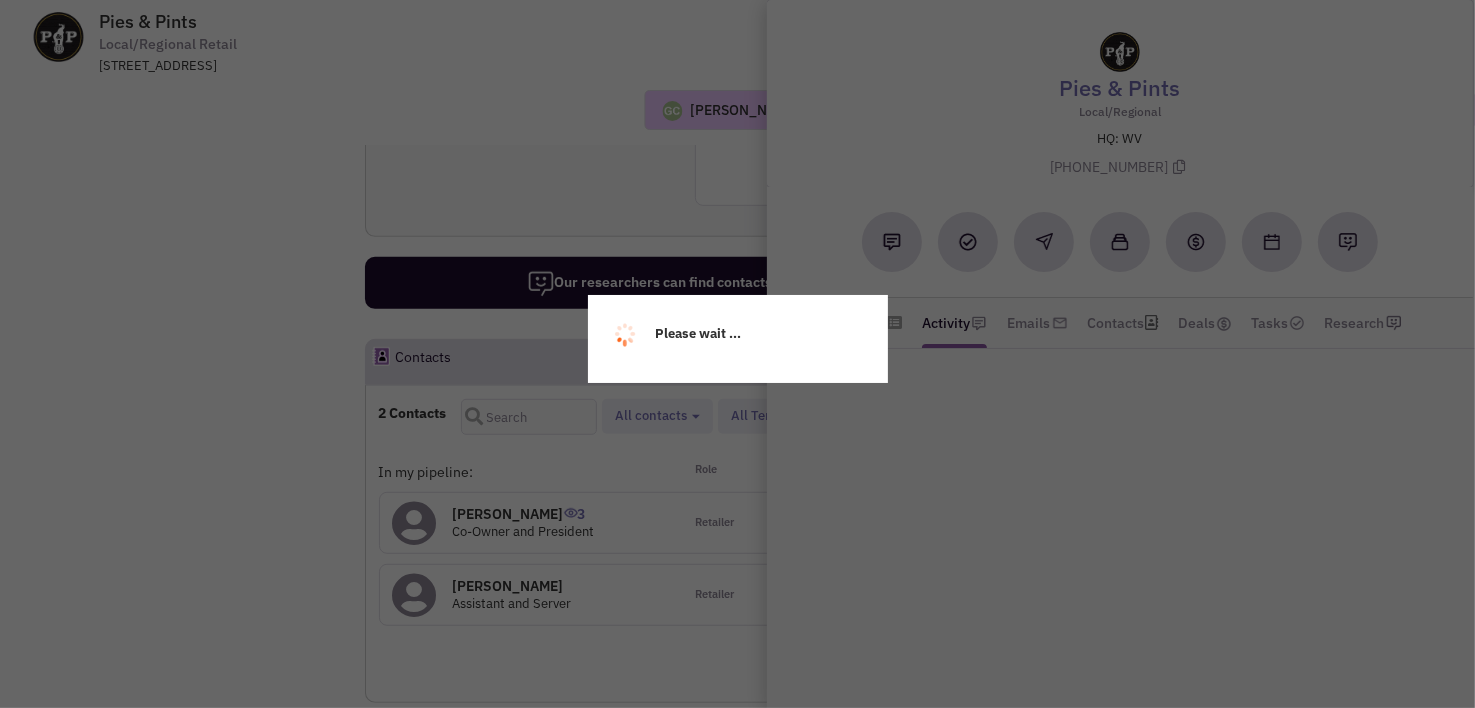 scroll, scrollTop: 1123, scrollLeft: 0, axis: vertical 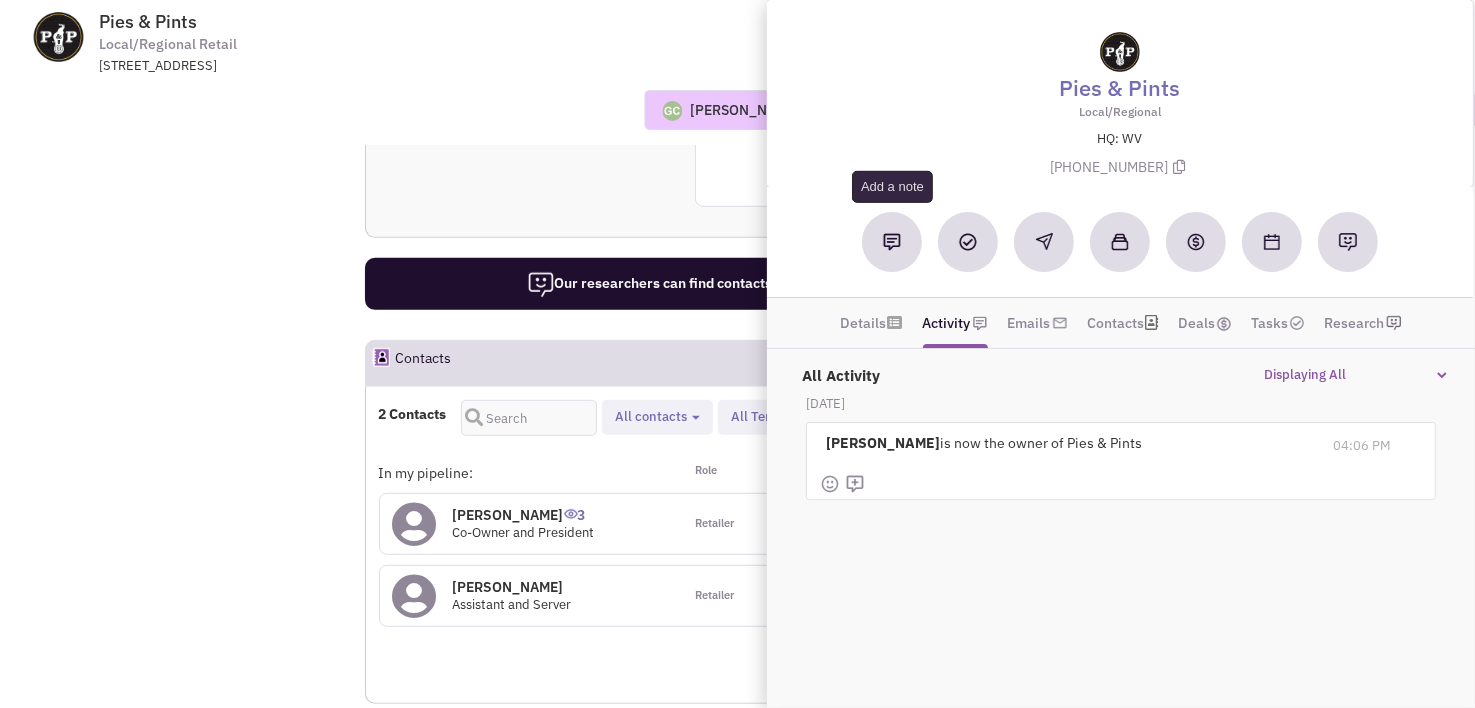 click at bounding box center [892, 242] 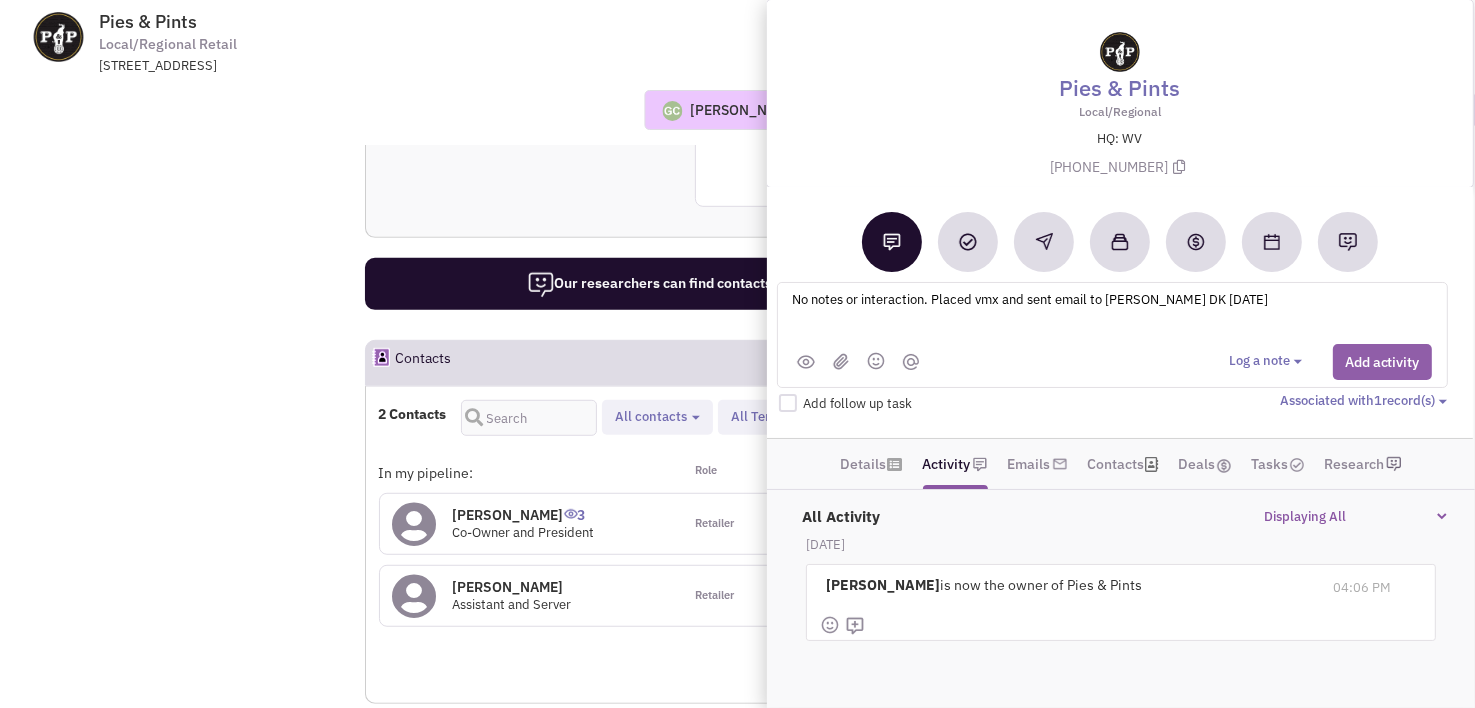 type on "No notes or interaction. Placed vmx and sent email to Rob Lindeman DK 7-26-25" 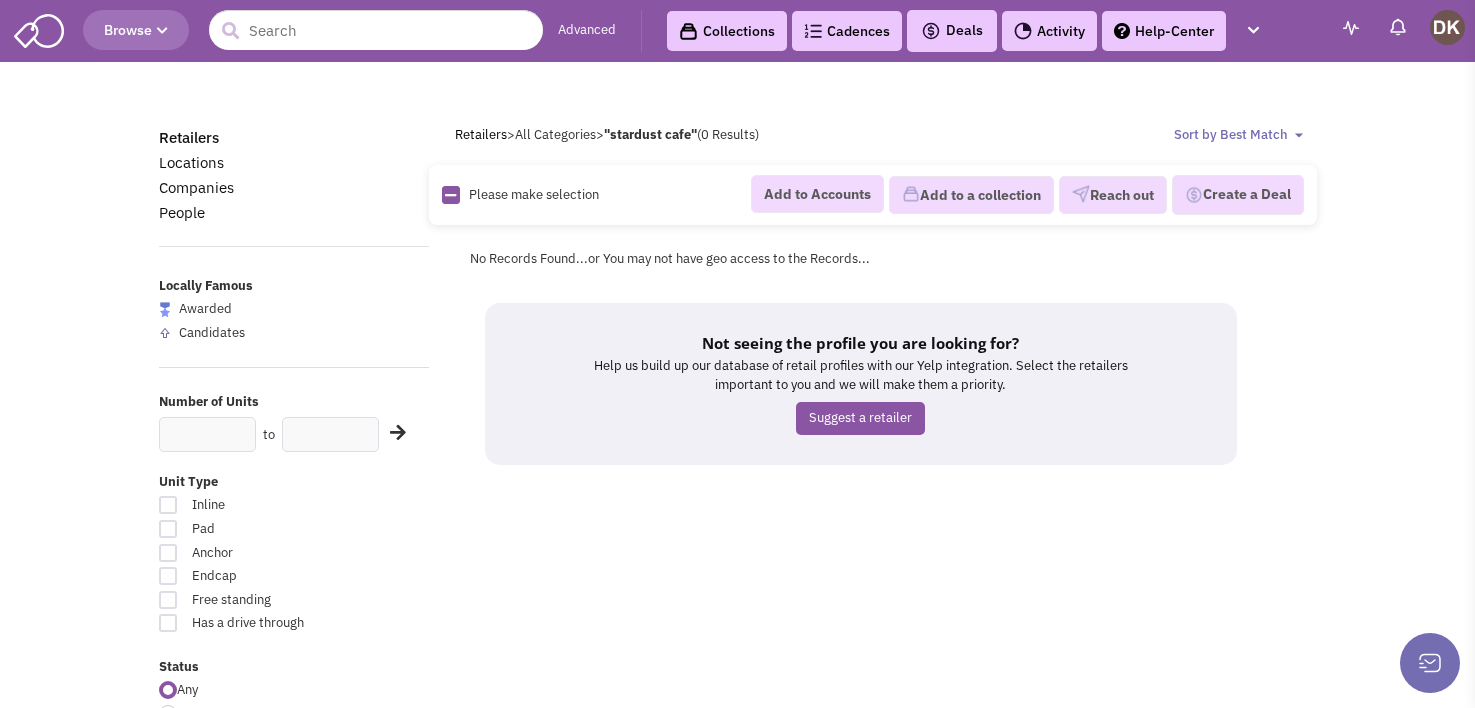 scroll, scrollTop: 0, scrollLeft: 0, axis: both 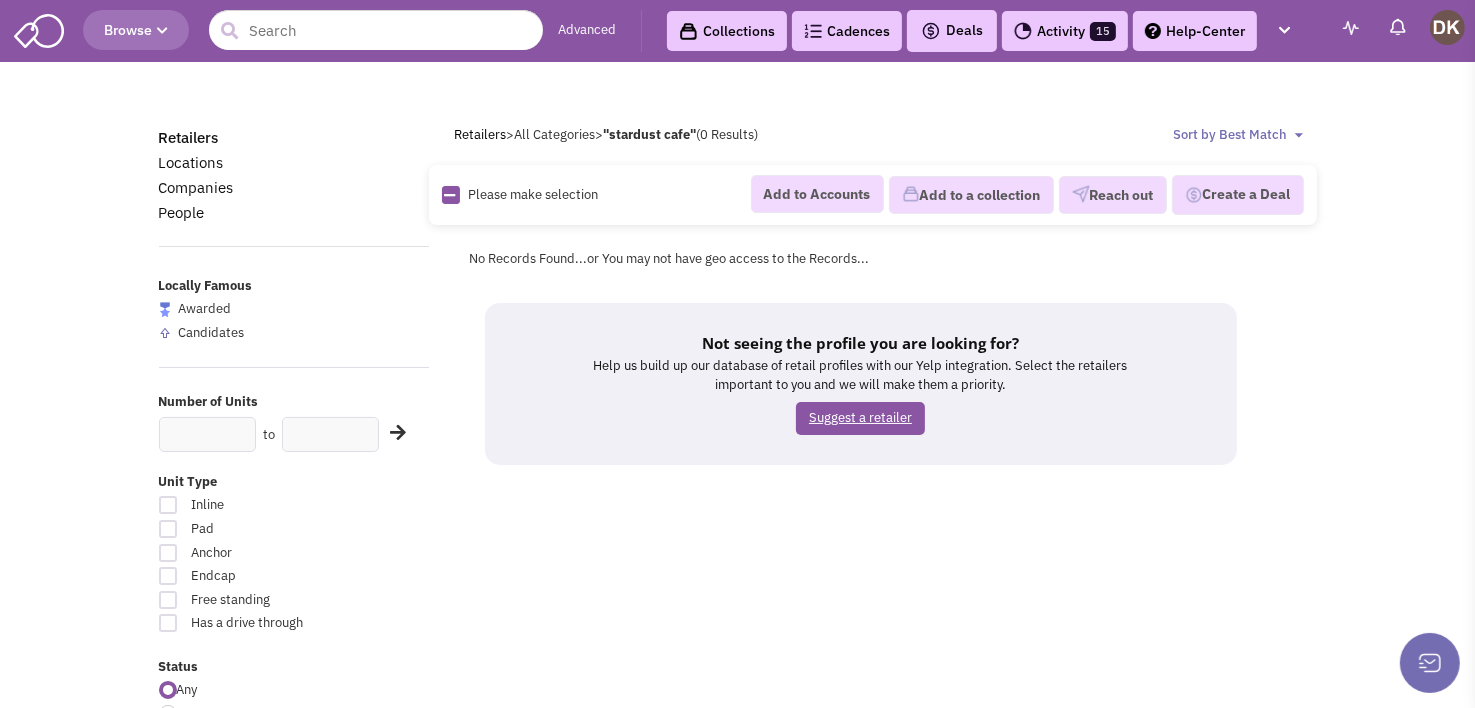 click on "Suggest a retailer" at bounding box center (860, 418) 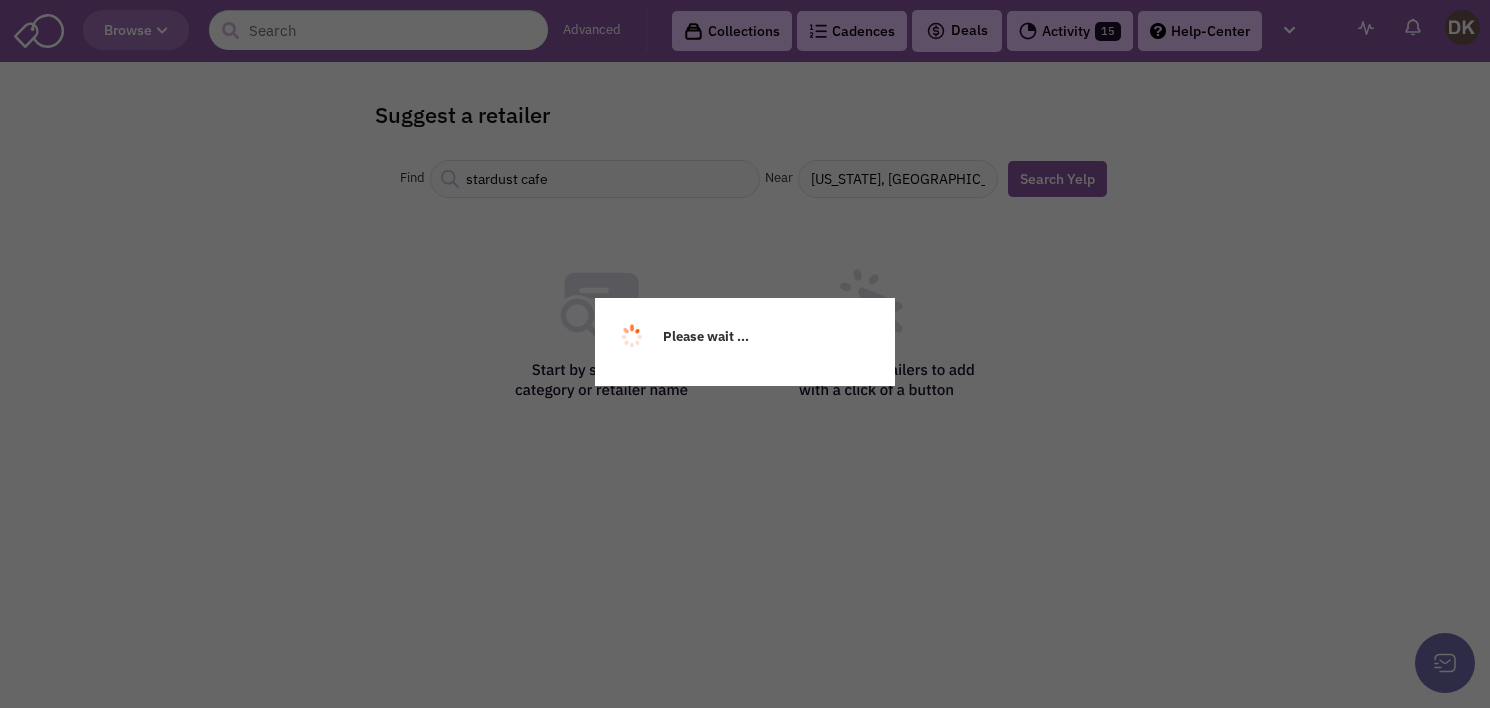 scroll, scrollTop: 0, scrollLeft: 0, axis: both 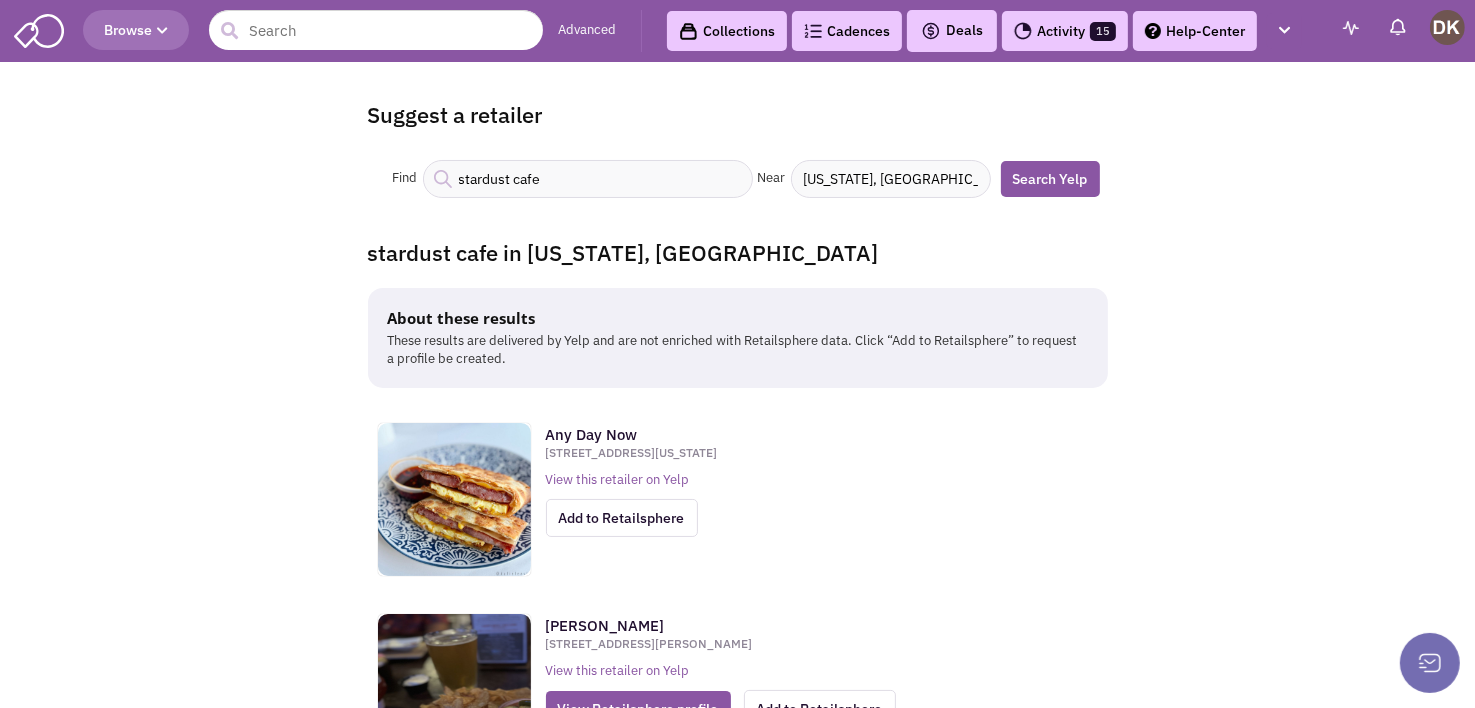 click on "[US_STATE], [GEOGRAPHIC_DATA]" at bounding box center [891, 179] 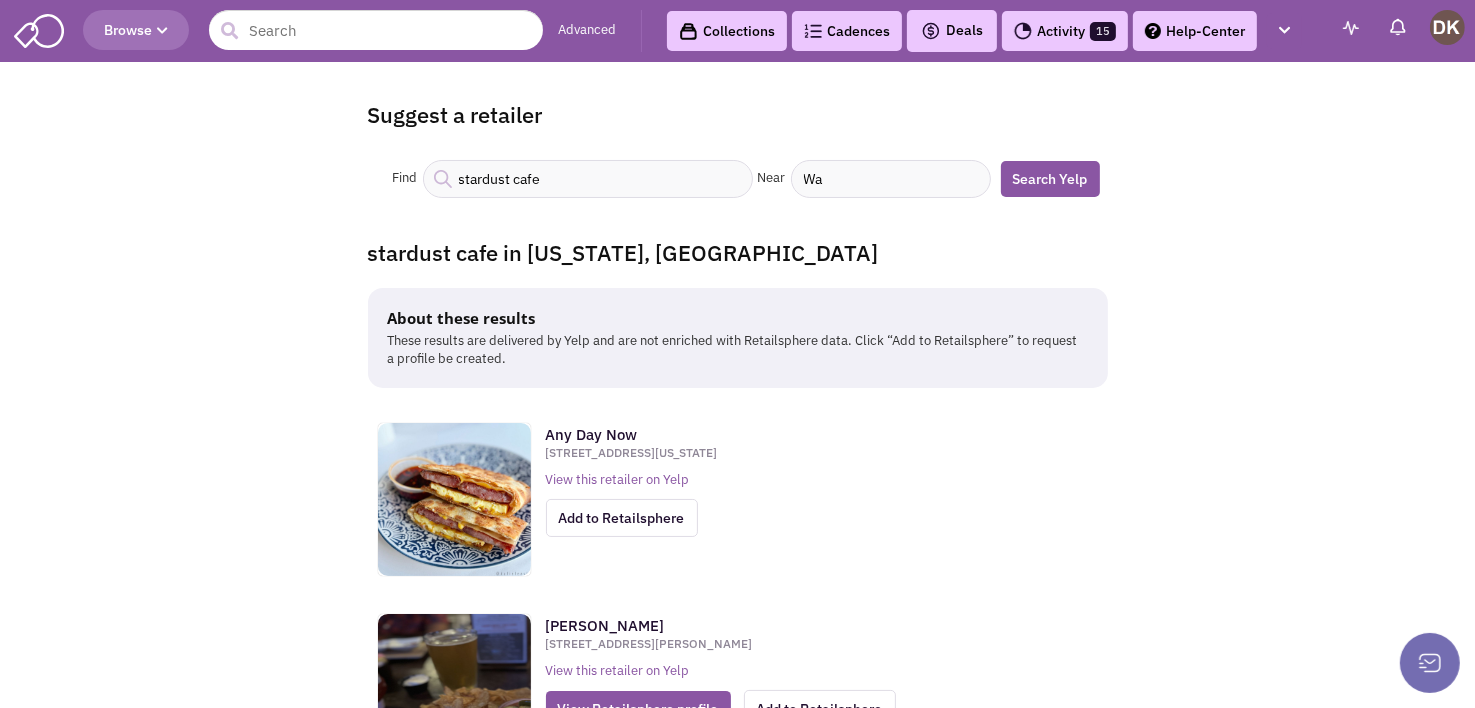 type on "W" 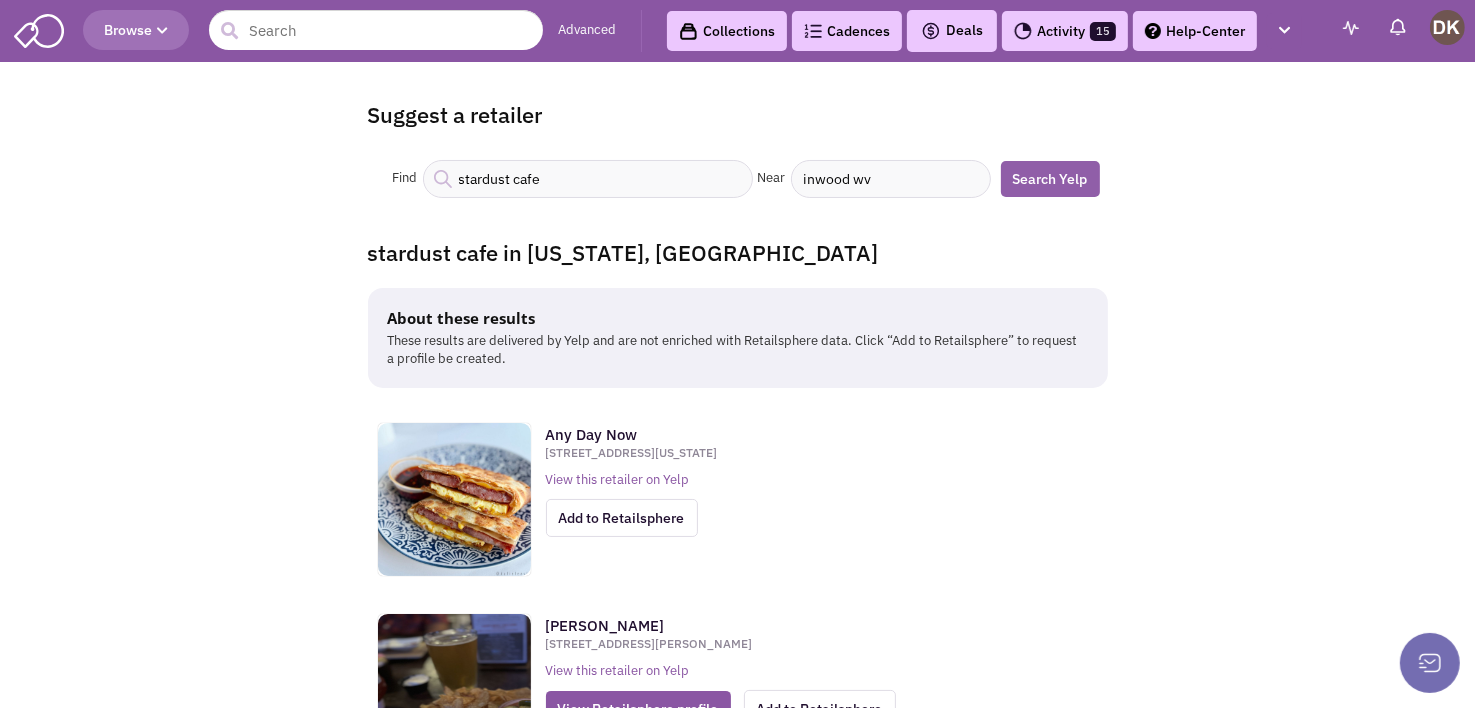 type on "inwood wv" 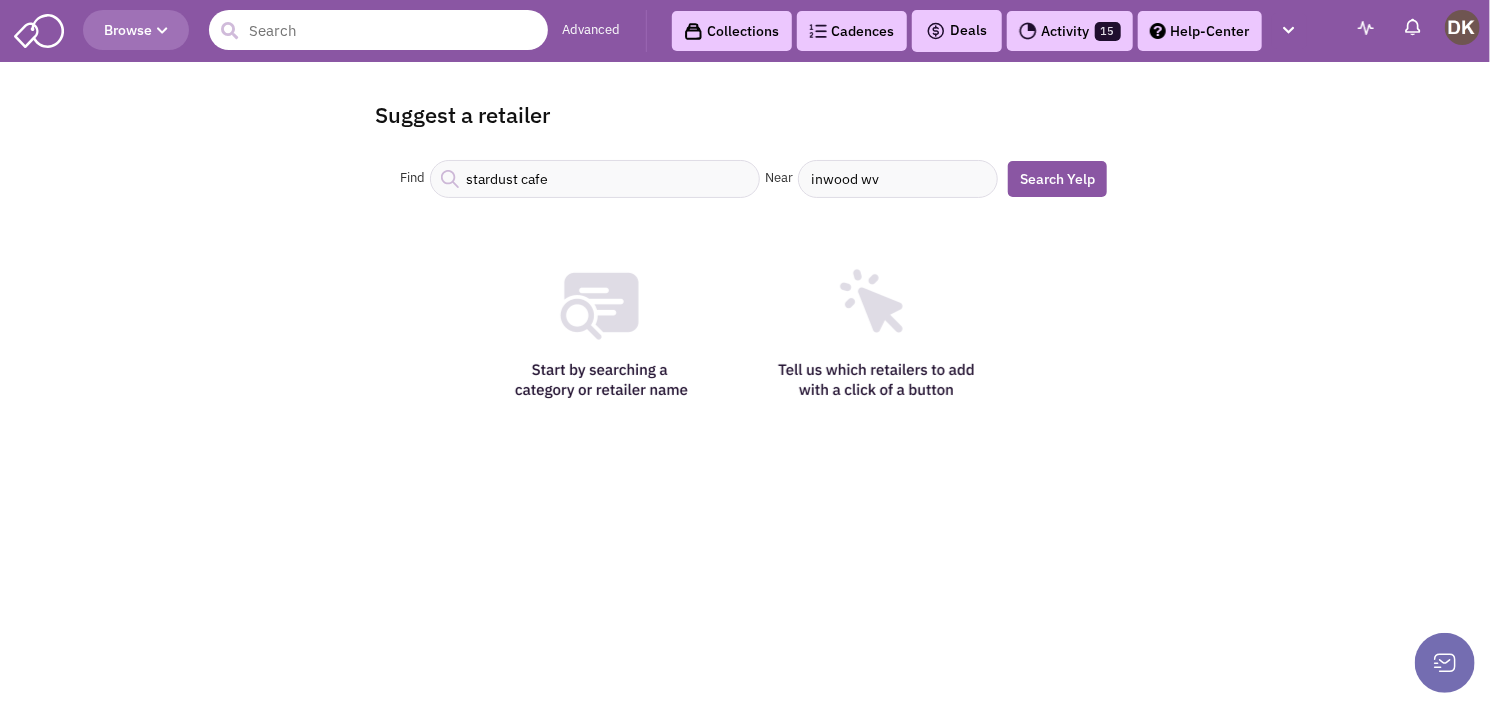 click at bounding box center [378, 30] 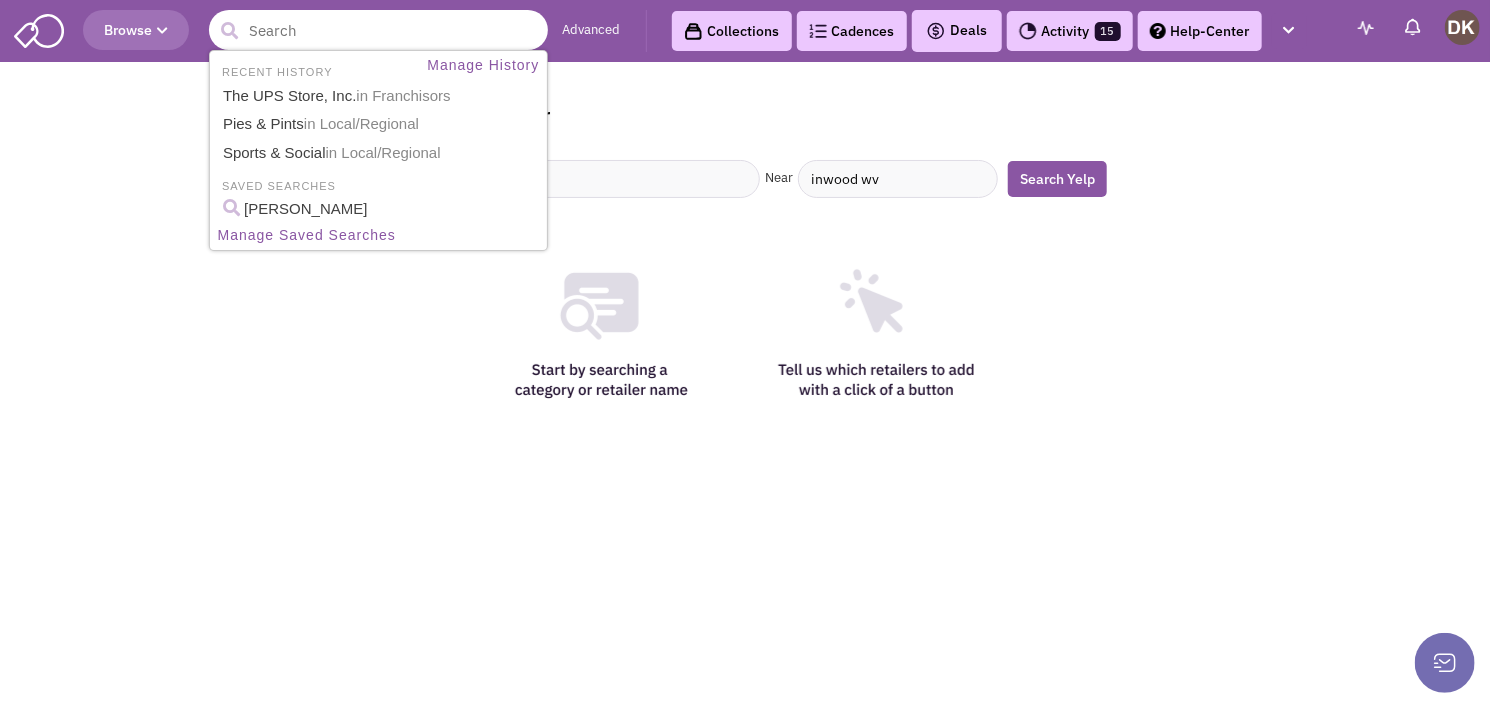 paste on "Yama Japanese Restaurant -" 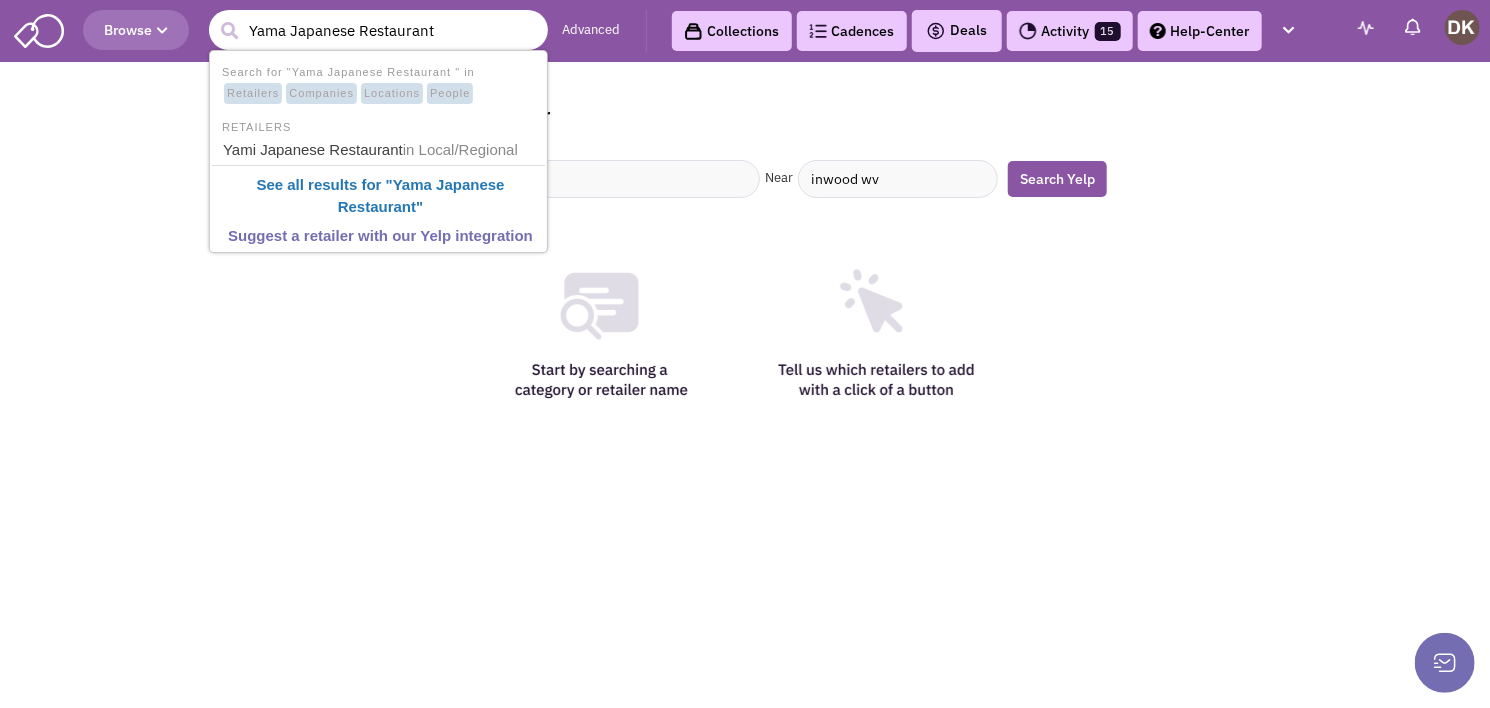 type on "Yama Japanese Restaurant" 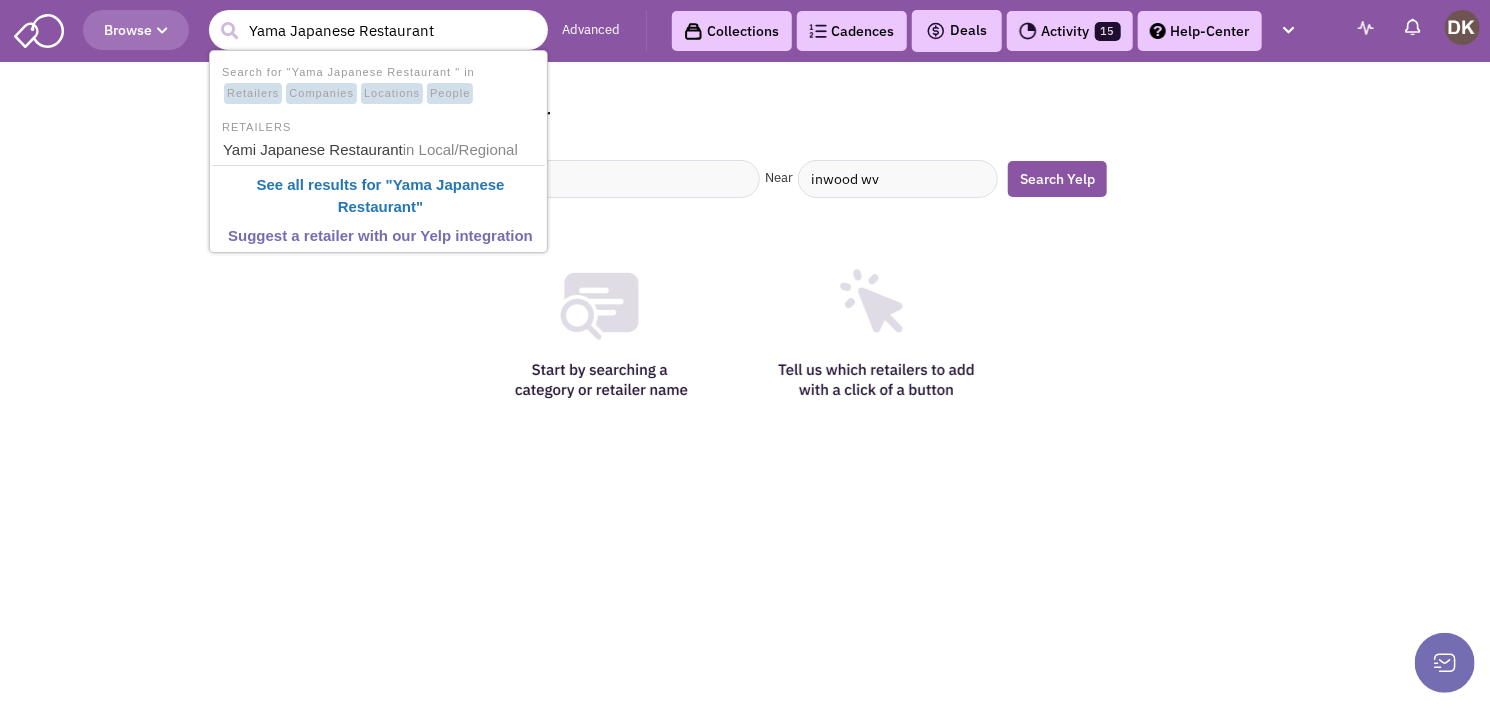 click at bounding box center [230, 31] 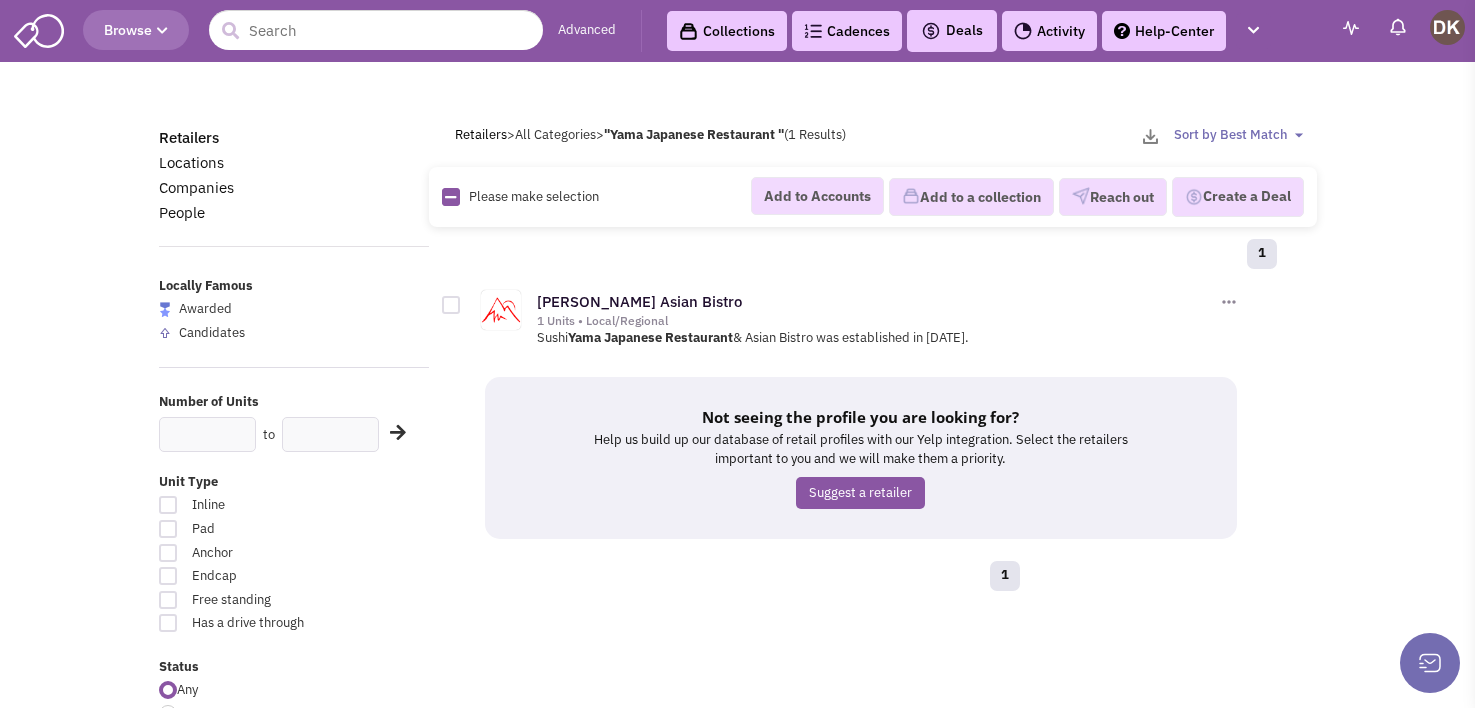 scroll, scrollTop: 0, scrollLeft: 0, axis: both 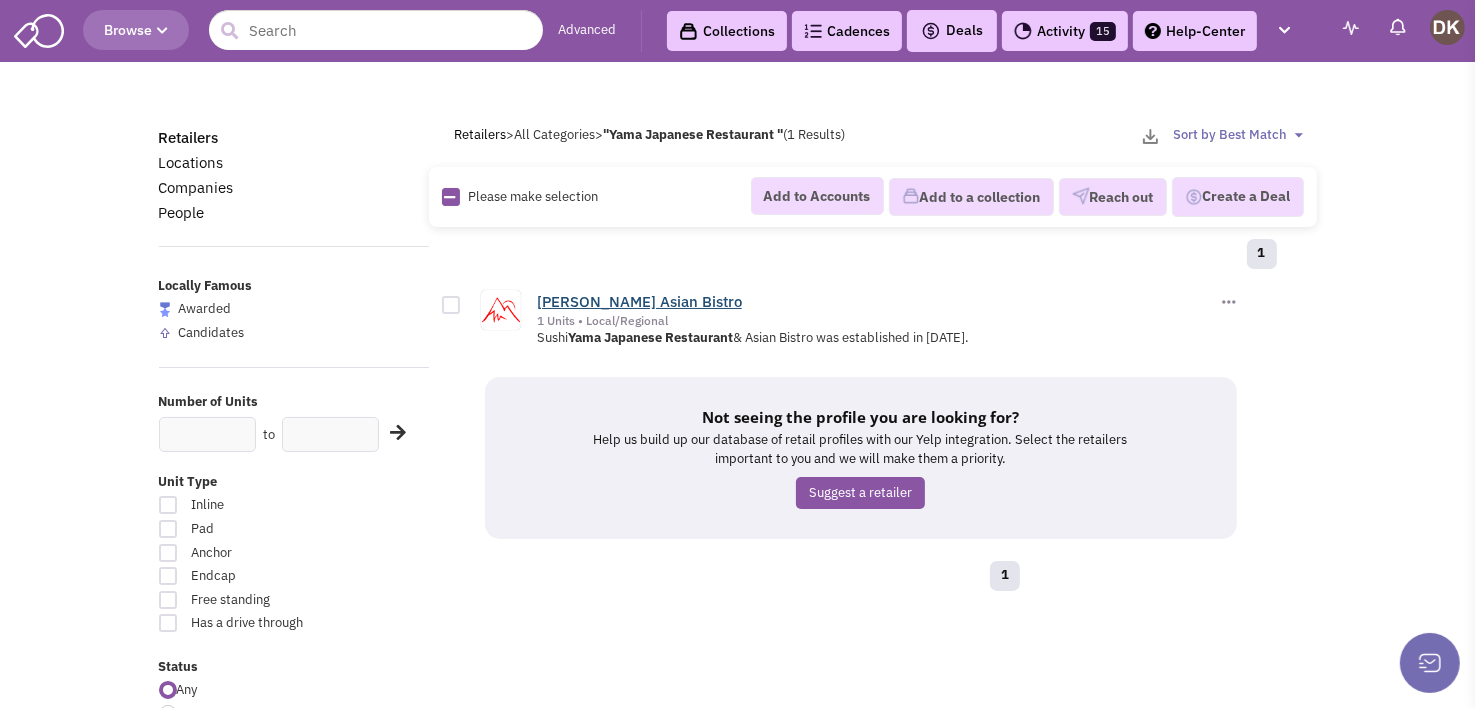 click on "[PERSON_NAME] Asian Bistro" at bounding box center (639, 301) 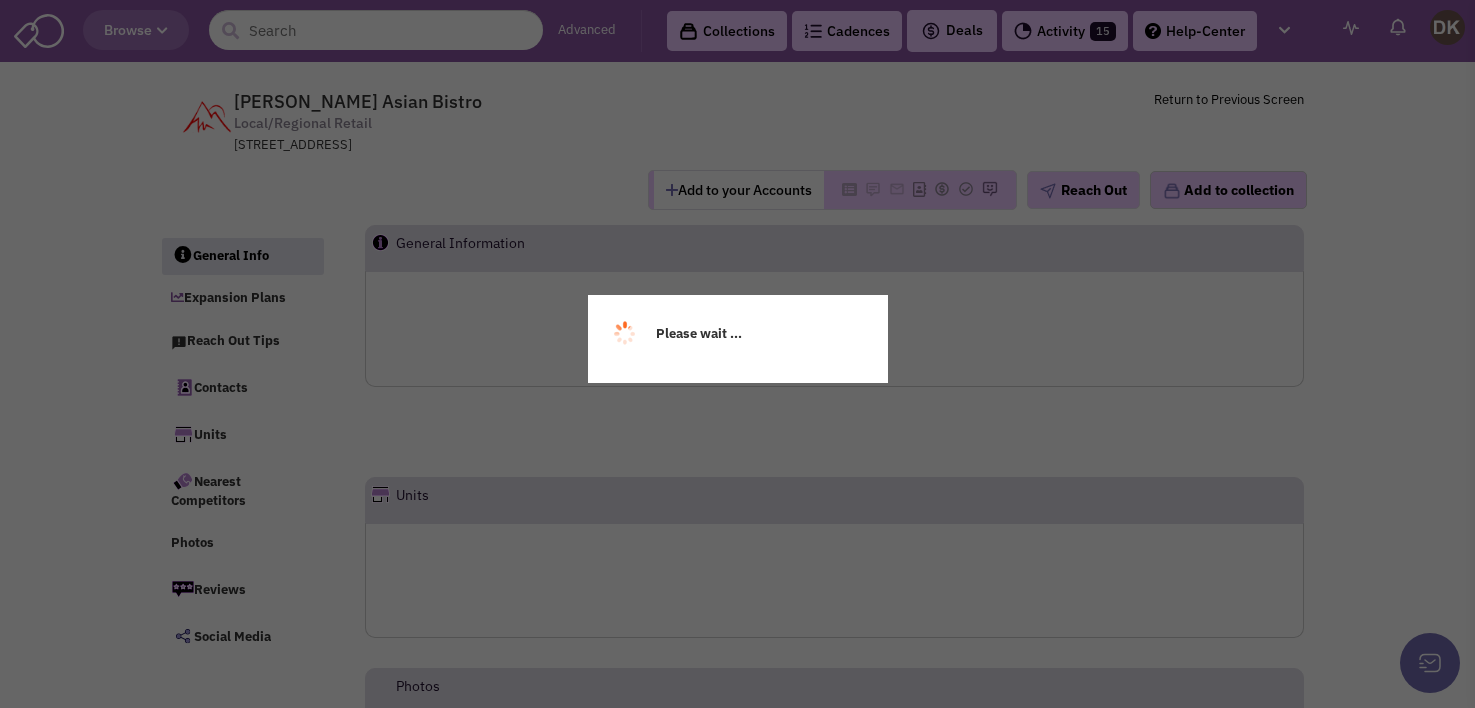 scroll, scrollTop: 0, scrollLeft: 0, axis: both 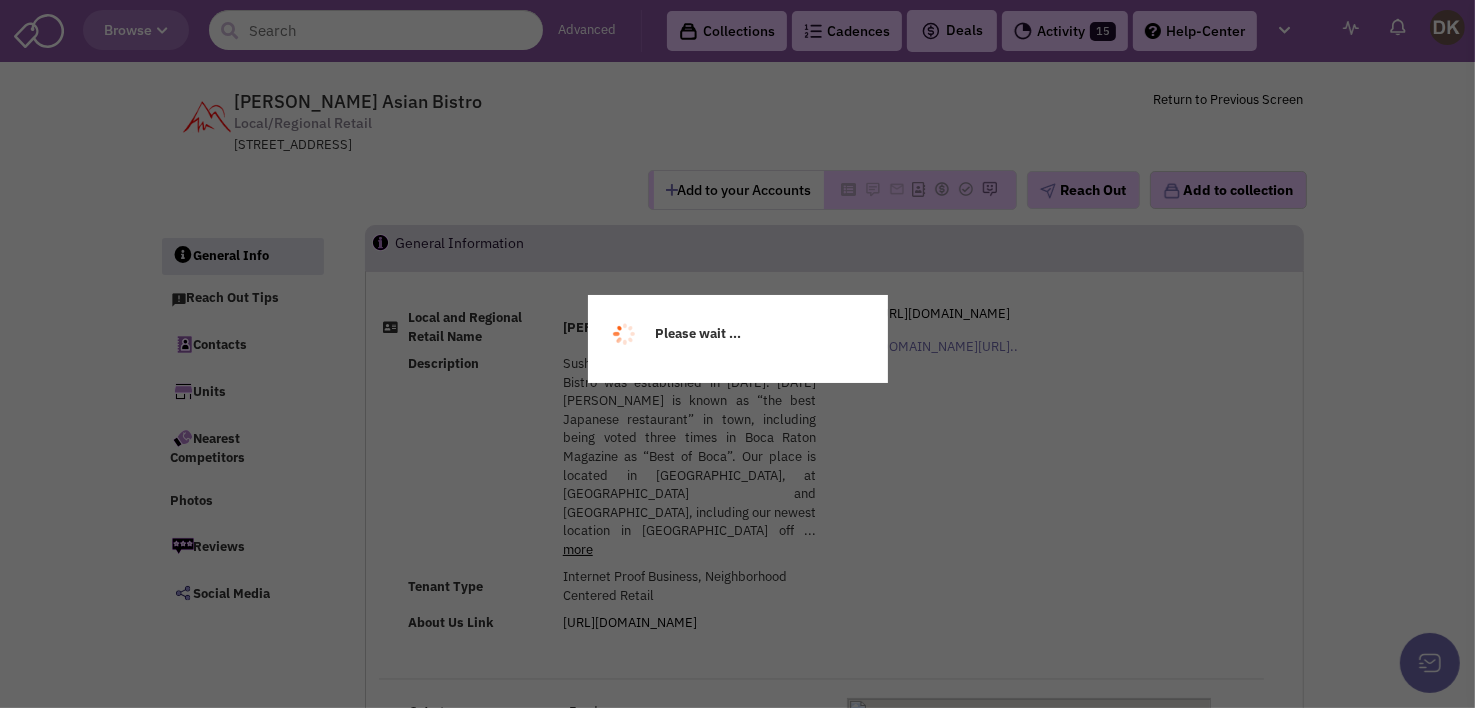 select 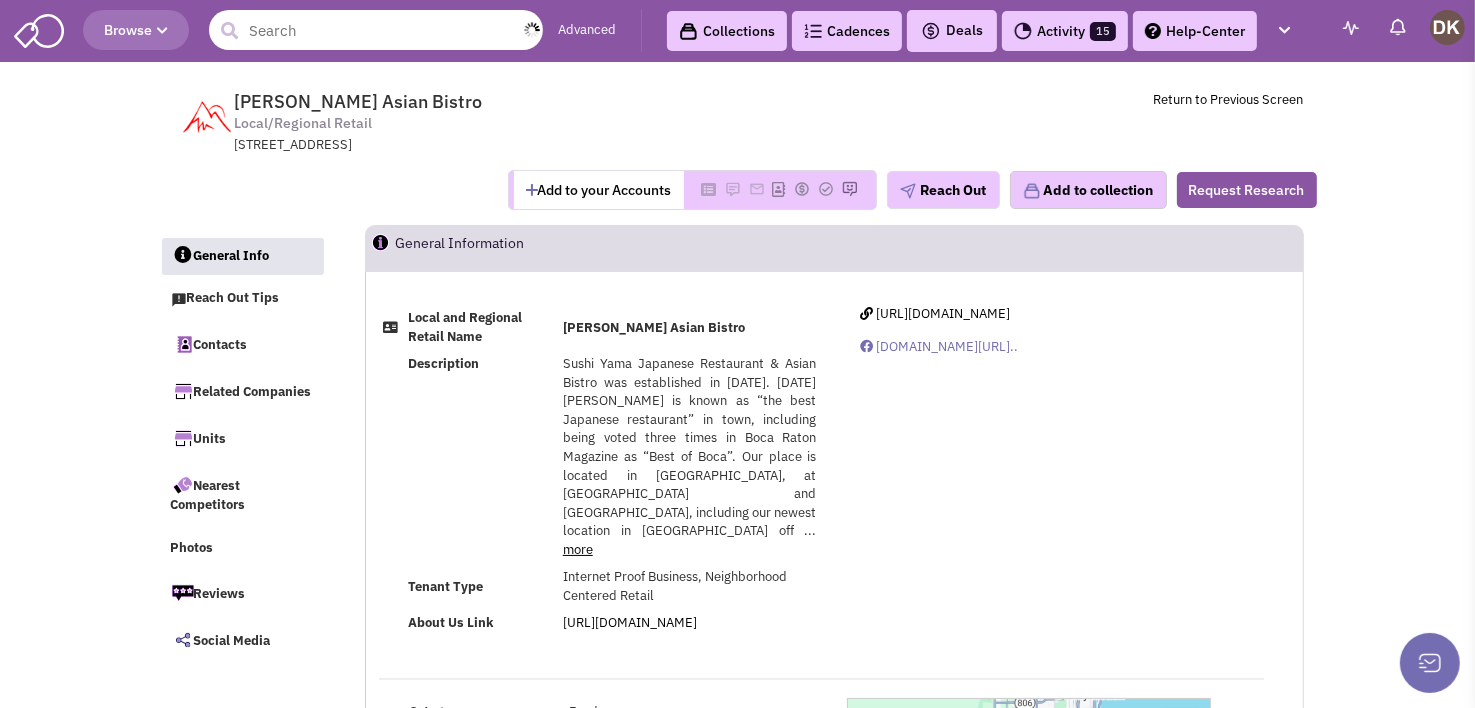 click at bounding box center (376, 30) 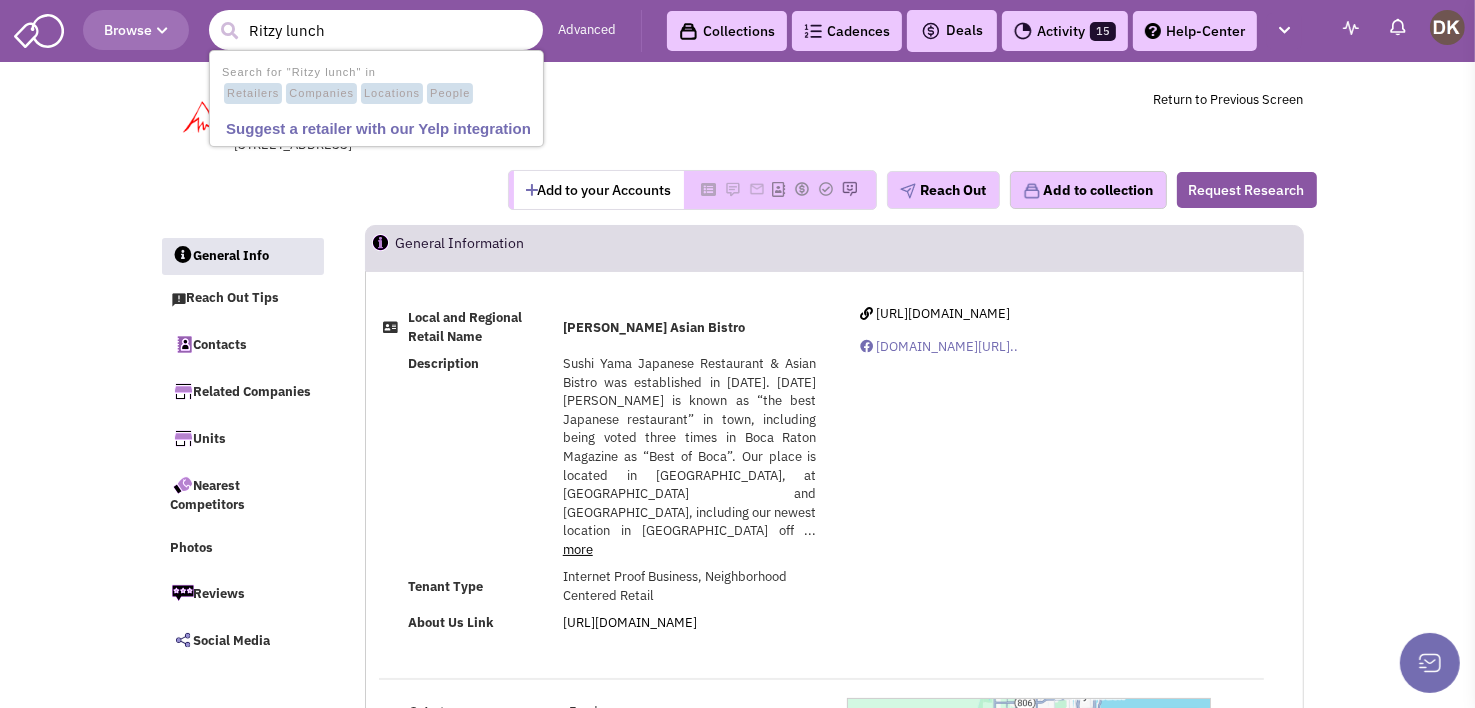 type on "Ritzy lunch" 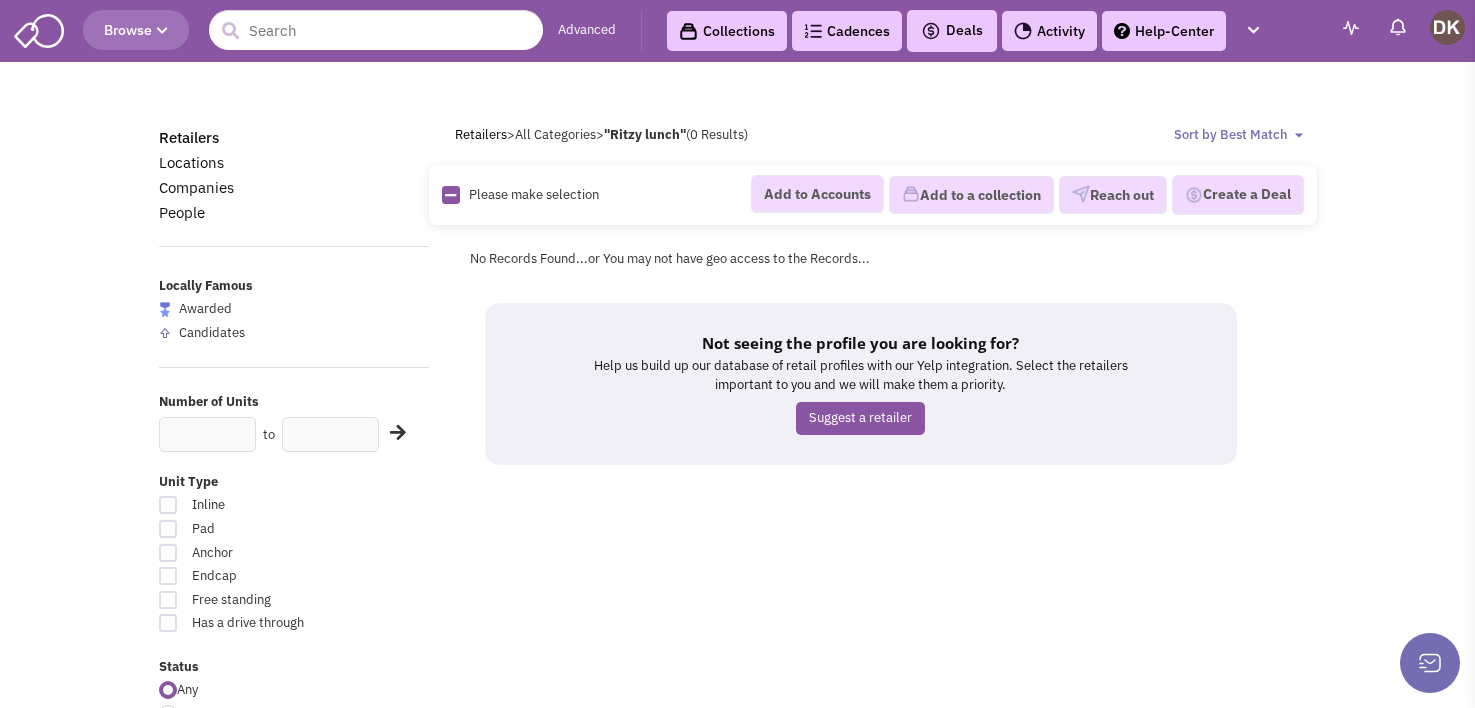 scroll, scrollTop: 0, scrollLeft: 0, axis: both 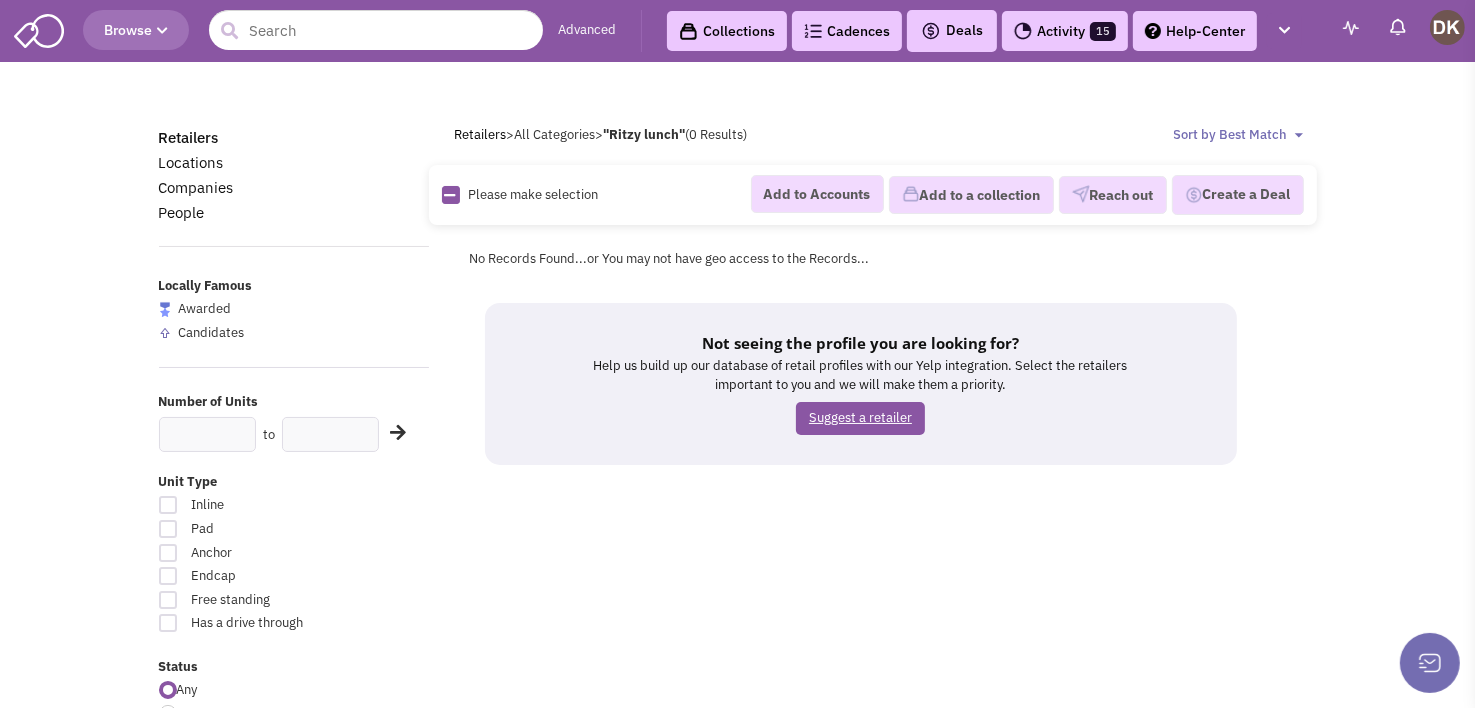 click on "Suggest a retailer" at bounding box center (860, 418) 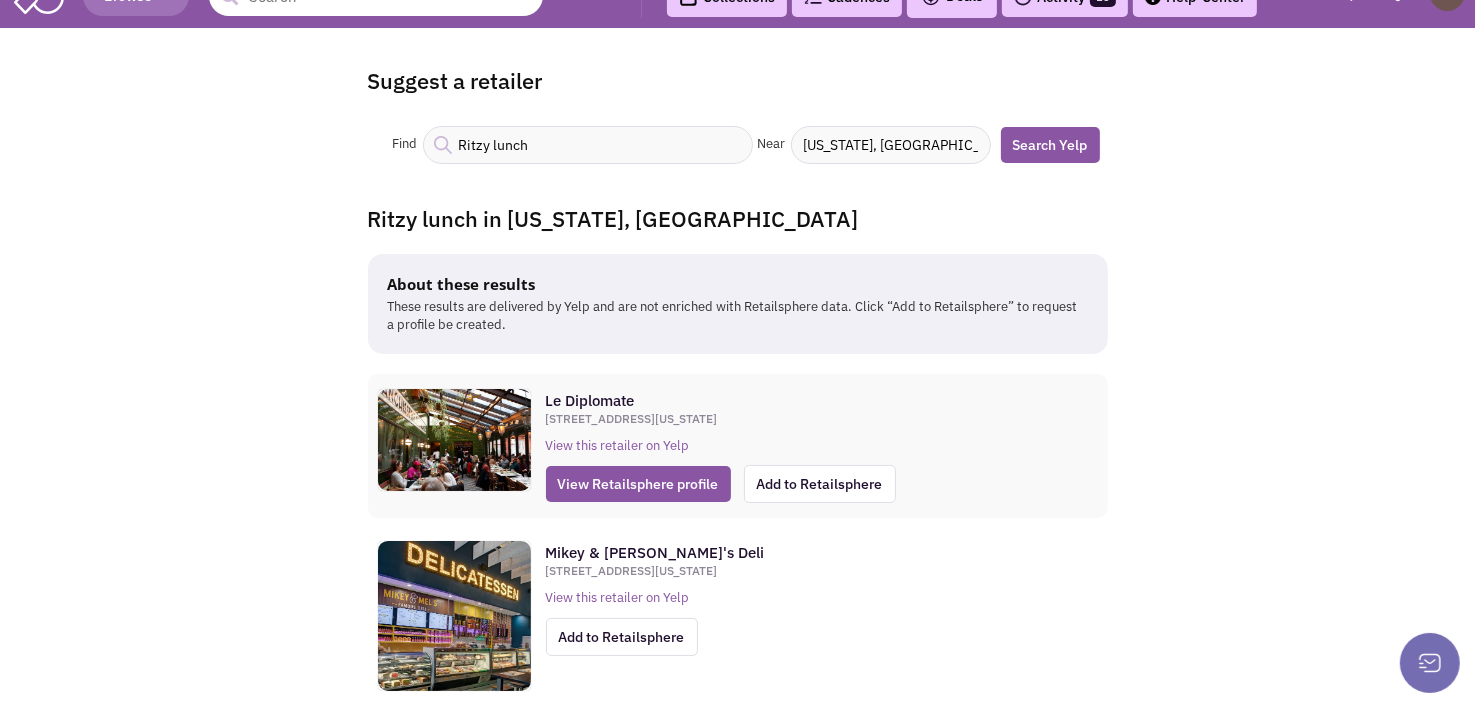 scroll, scrollTop: 0, scrollLeft: 0, axis: both 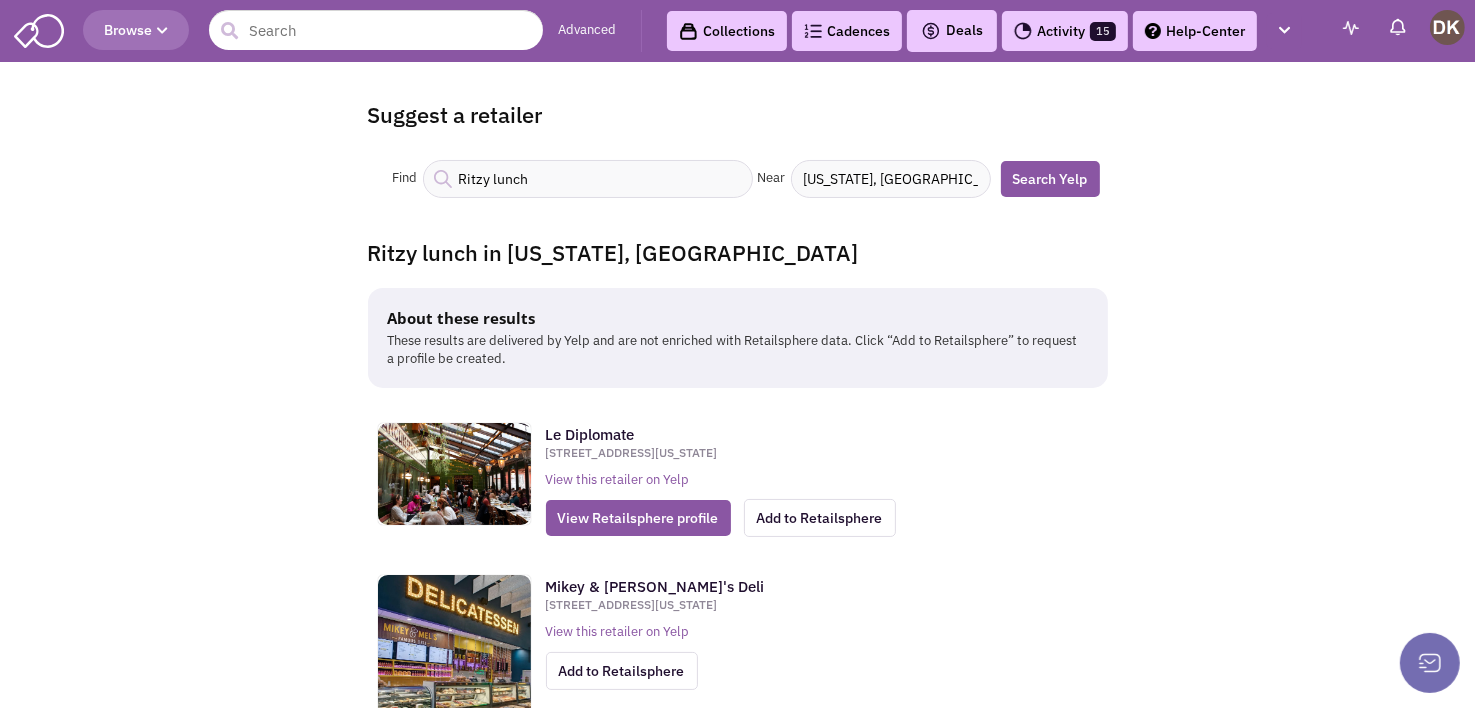 click on "[US_STATE], [GEOGRAPHIC_DATA]" at bounding box center [891, 179] 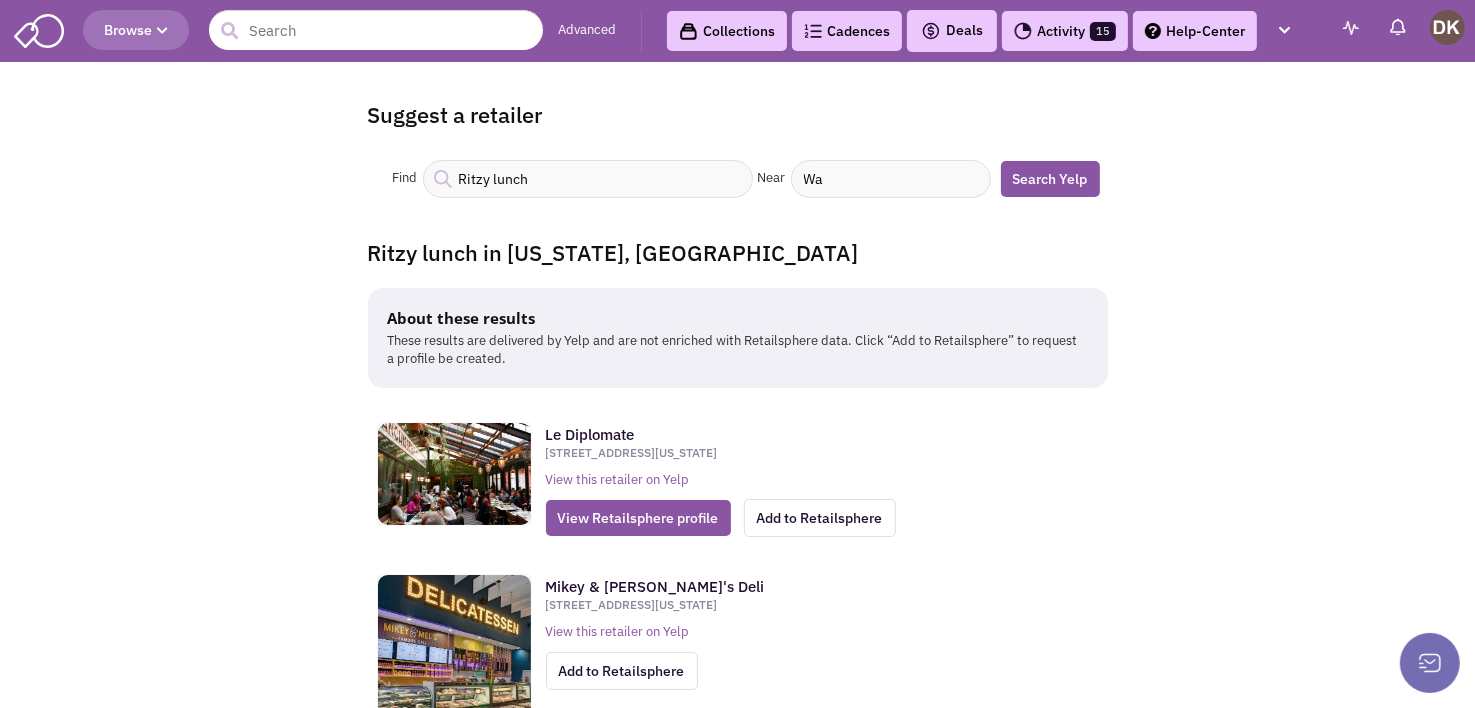 type on "W" 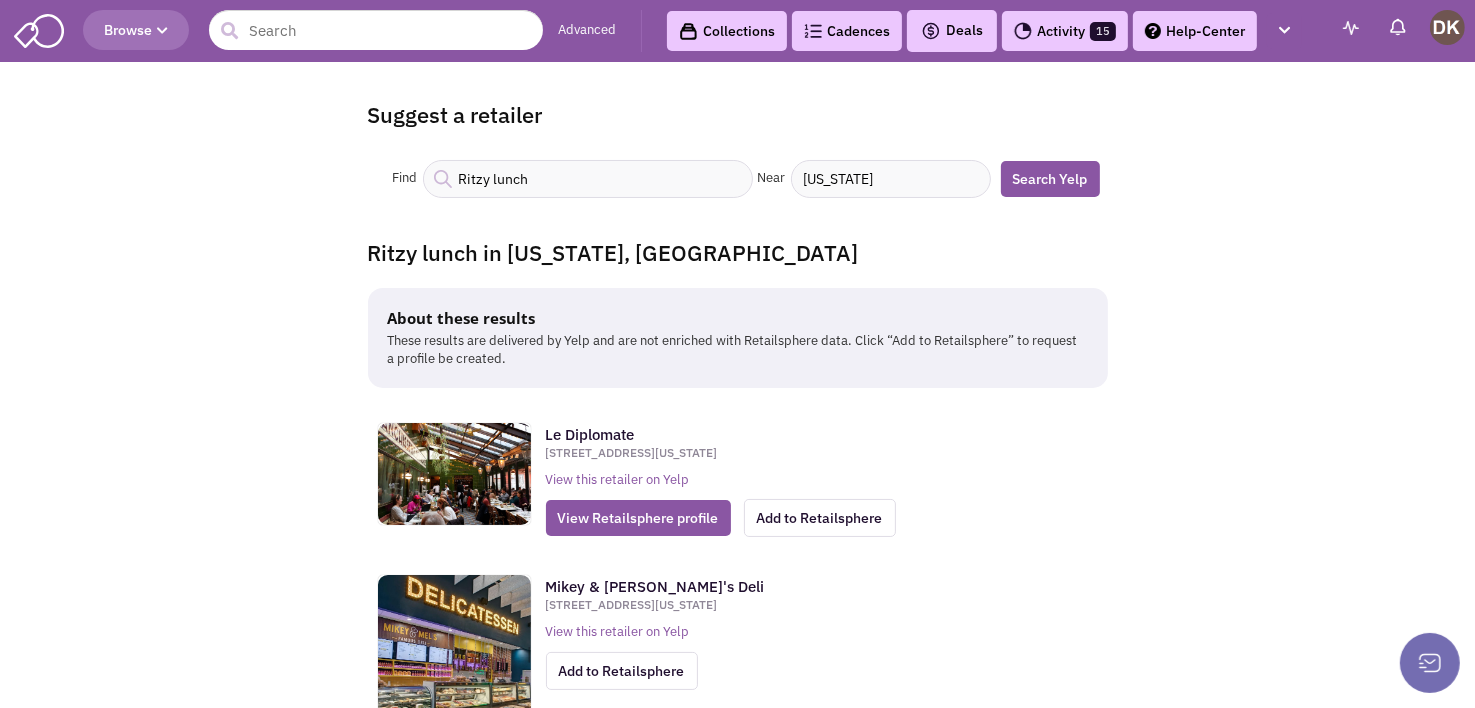 type on "[US_STATE]" 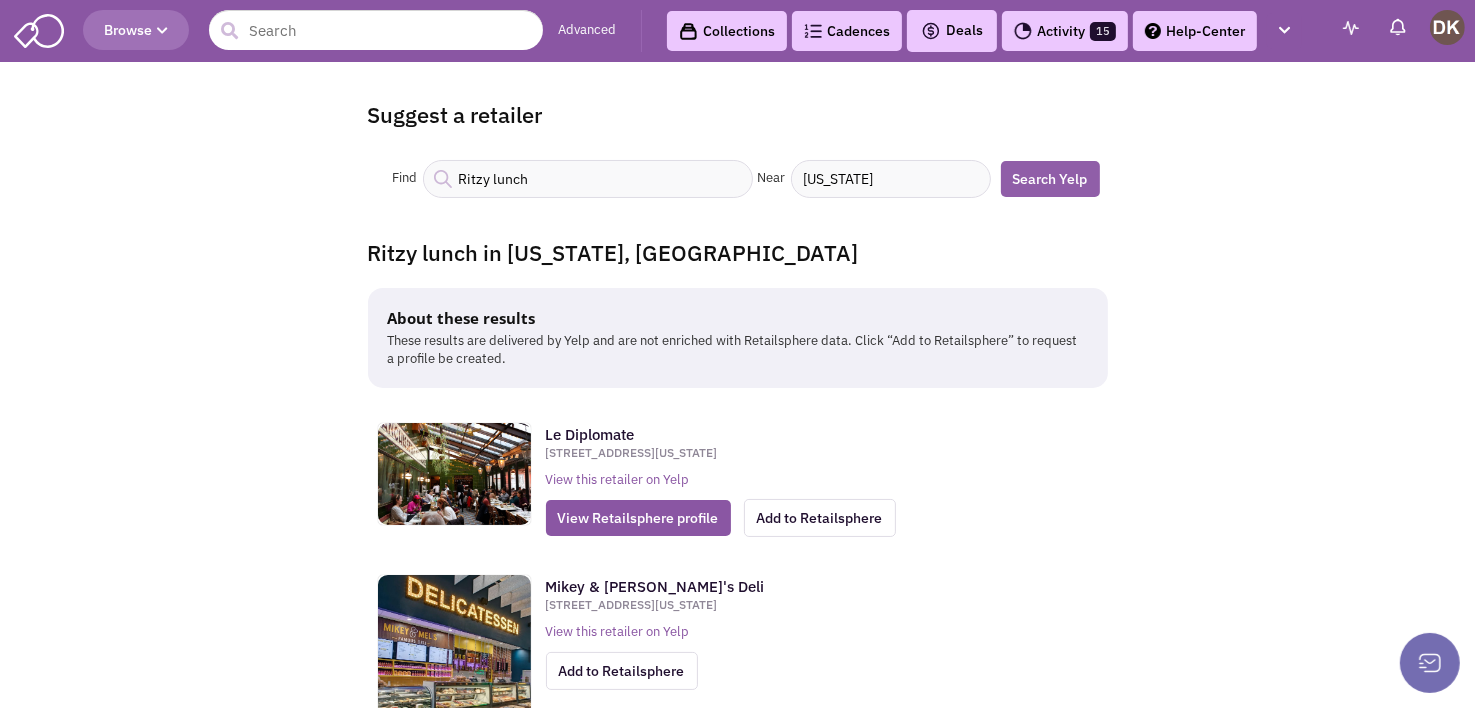 click on "Search Yelp" at bounding box center (1050, 179) 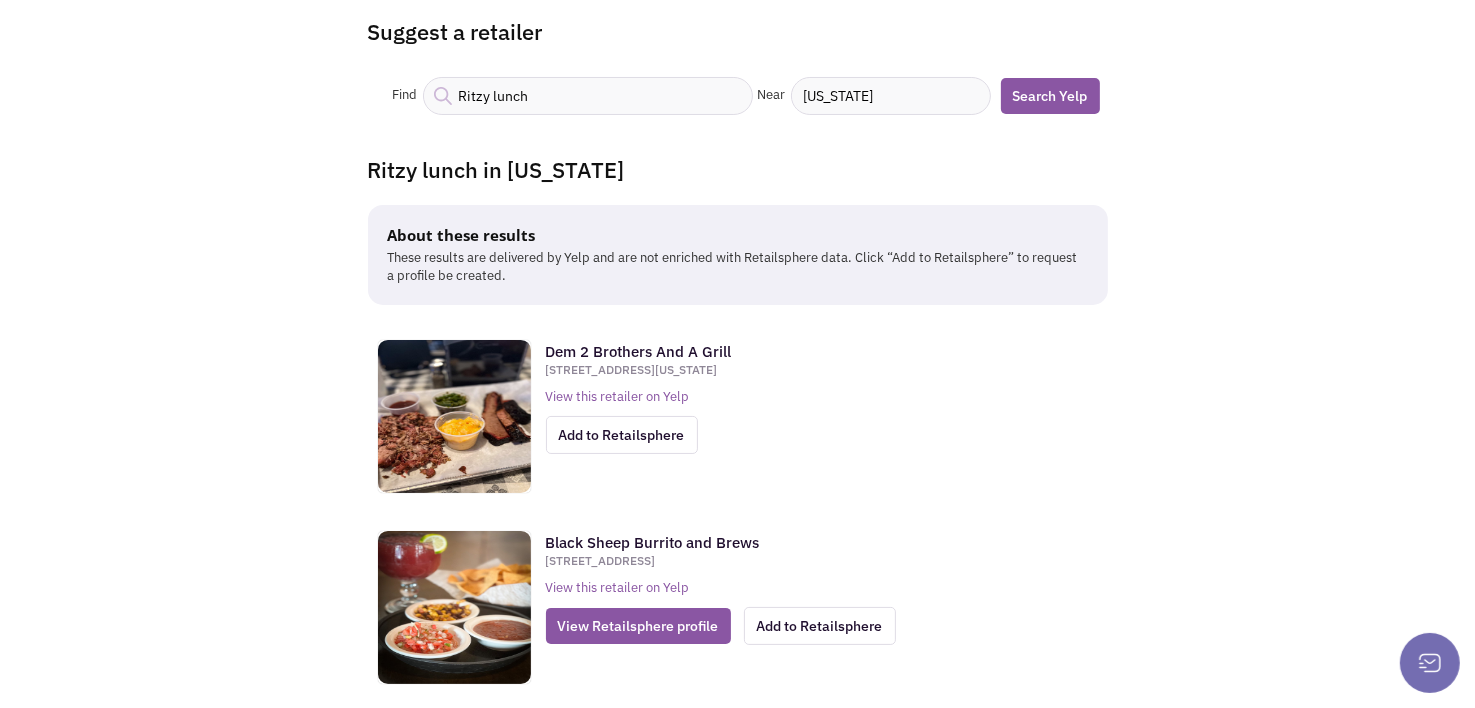 scroll, scrollTop: 0, scrollLeft: 0, axis: both 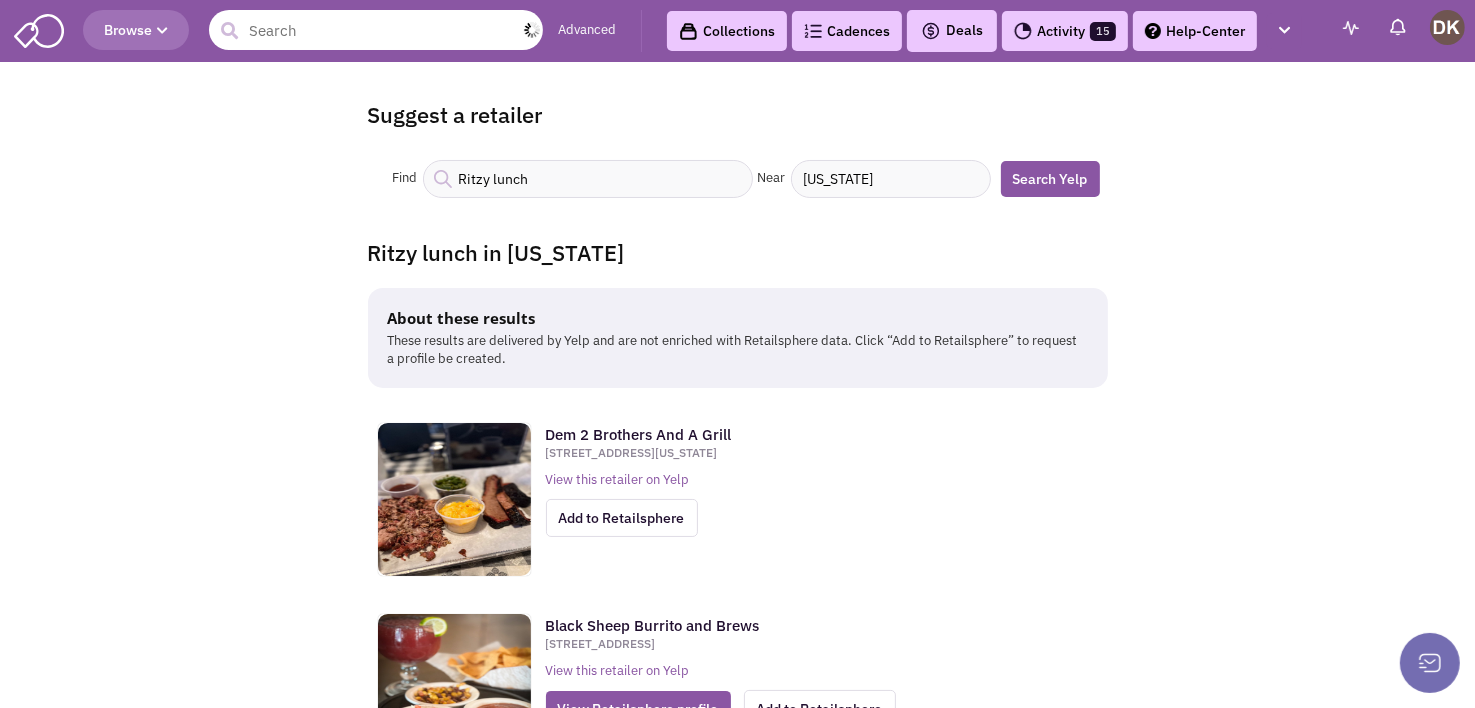 click at bounding box center [376, 30] 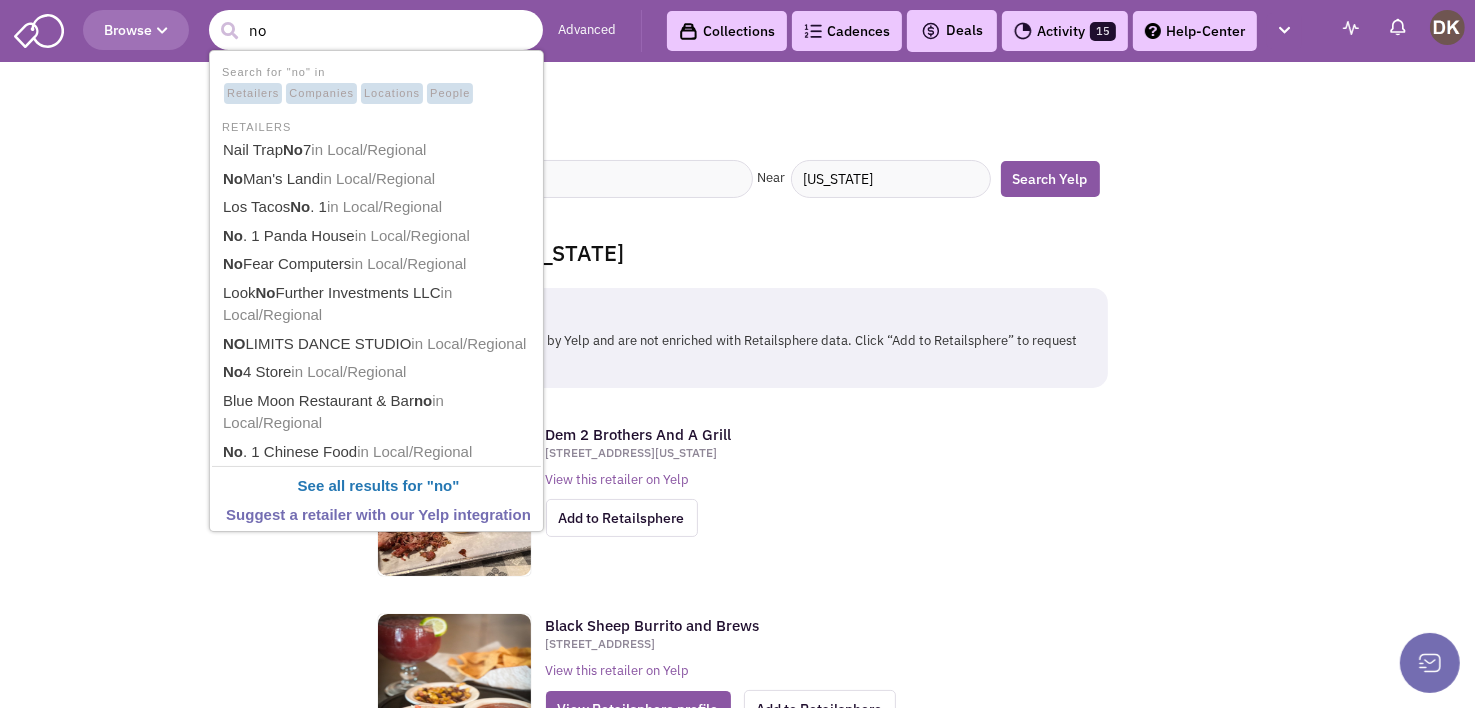 type on "n" 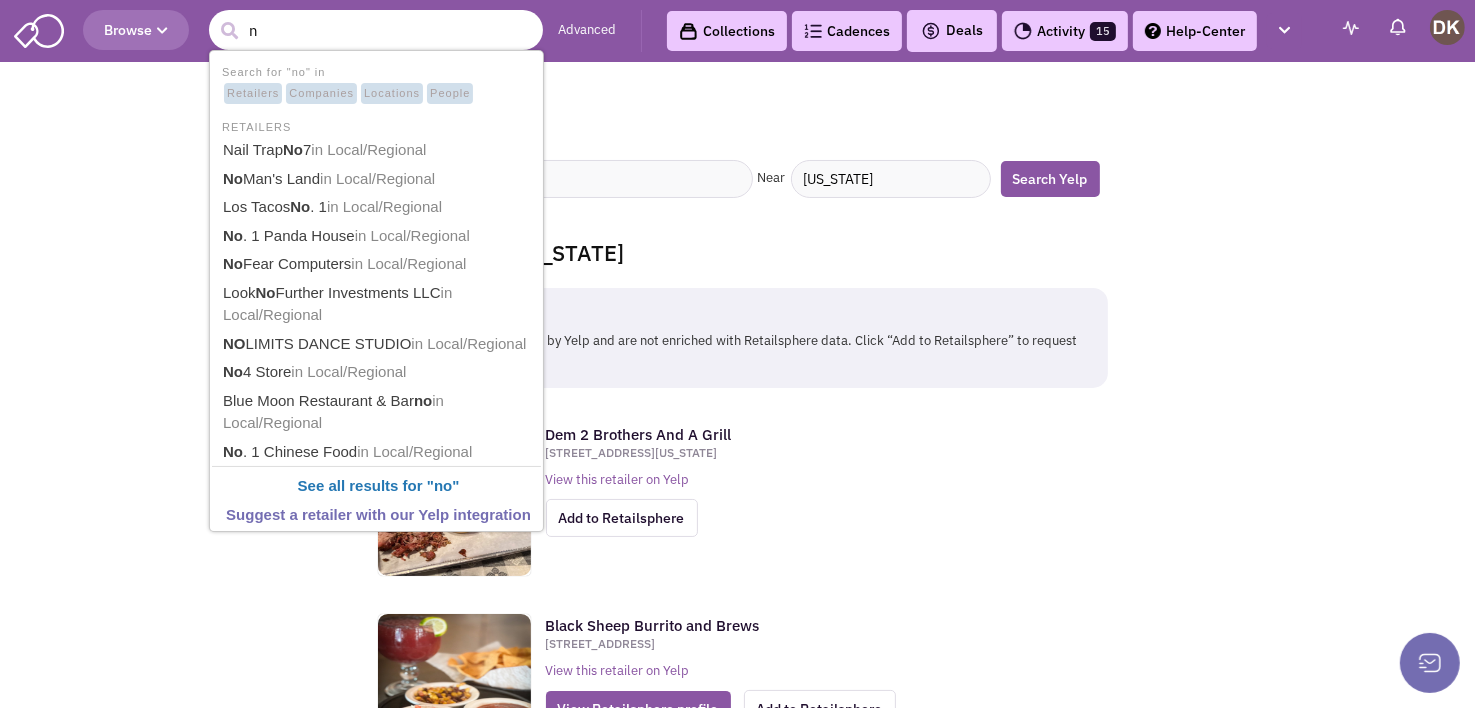 type 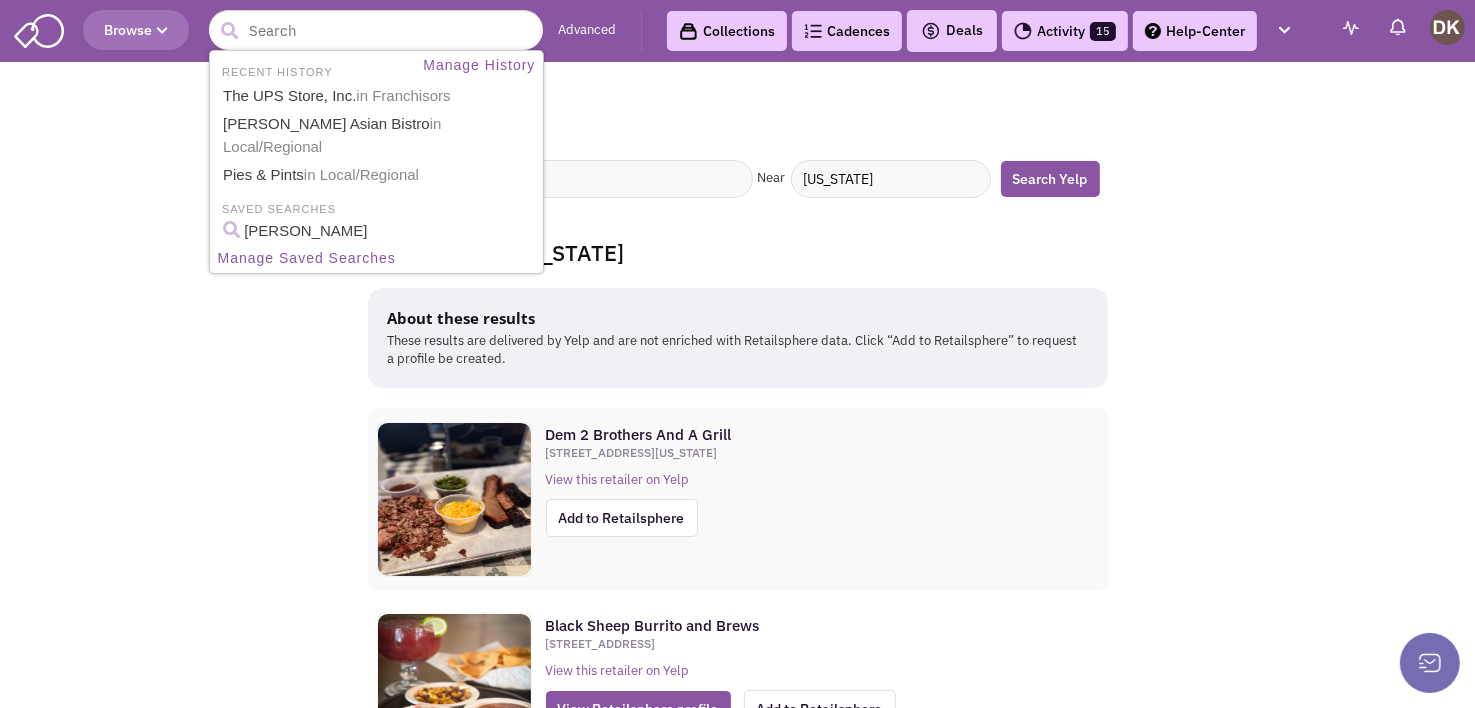 click on "Dem 2 Brothers And A Grill" at bounding box center [814, 435] 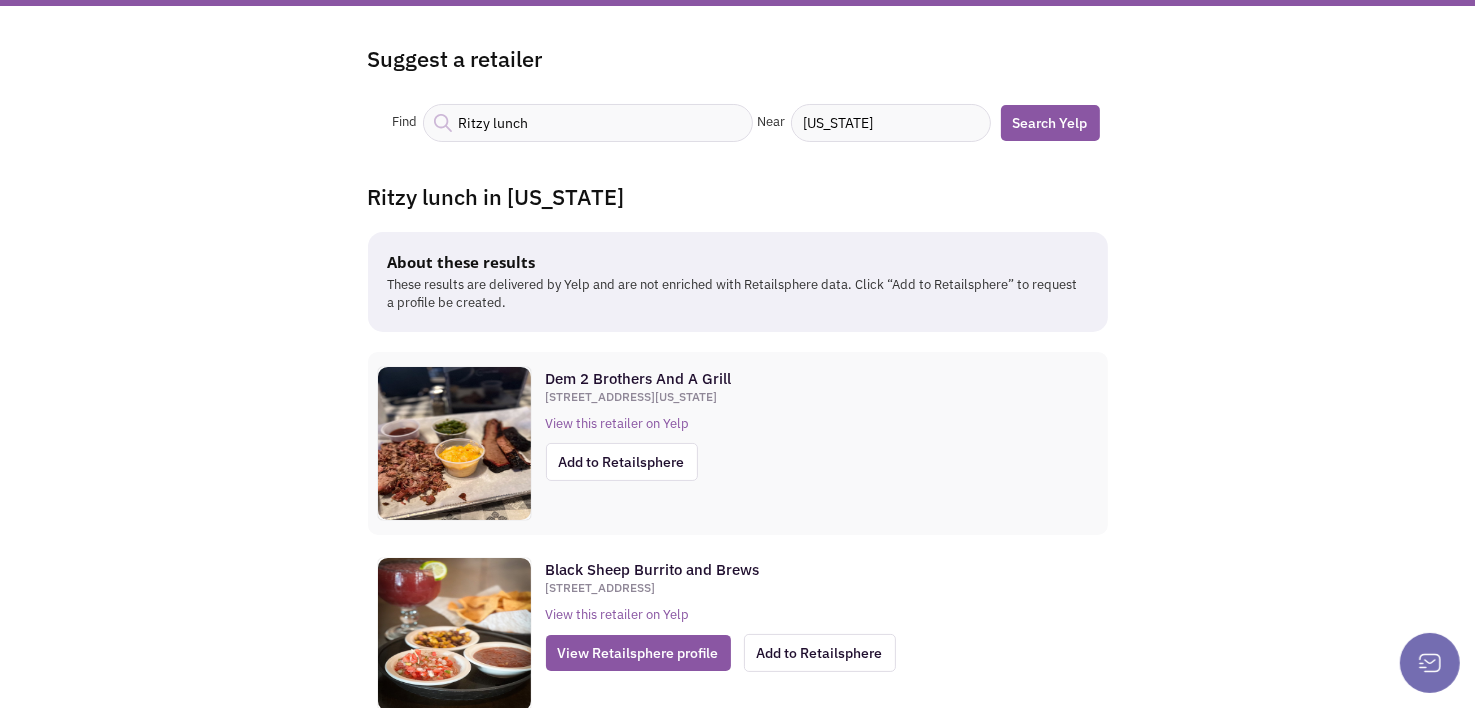 scroll, scrollTop: 100, scrollLeft: 0, axis: vertical 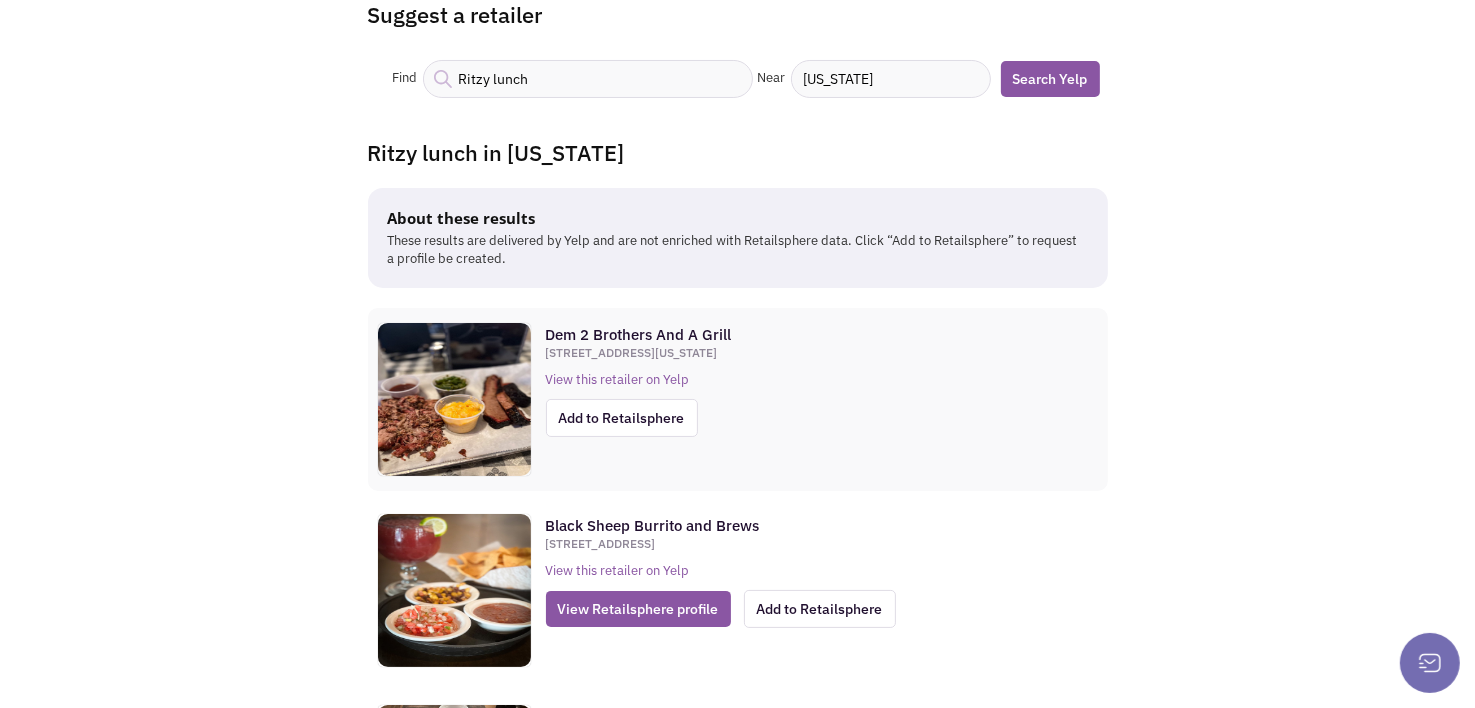 click on "Dem 2 Brothers And A Grill" at bounding box center (639, 334) 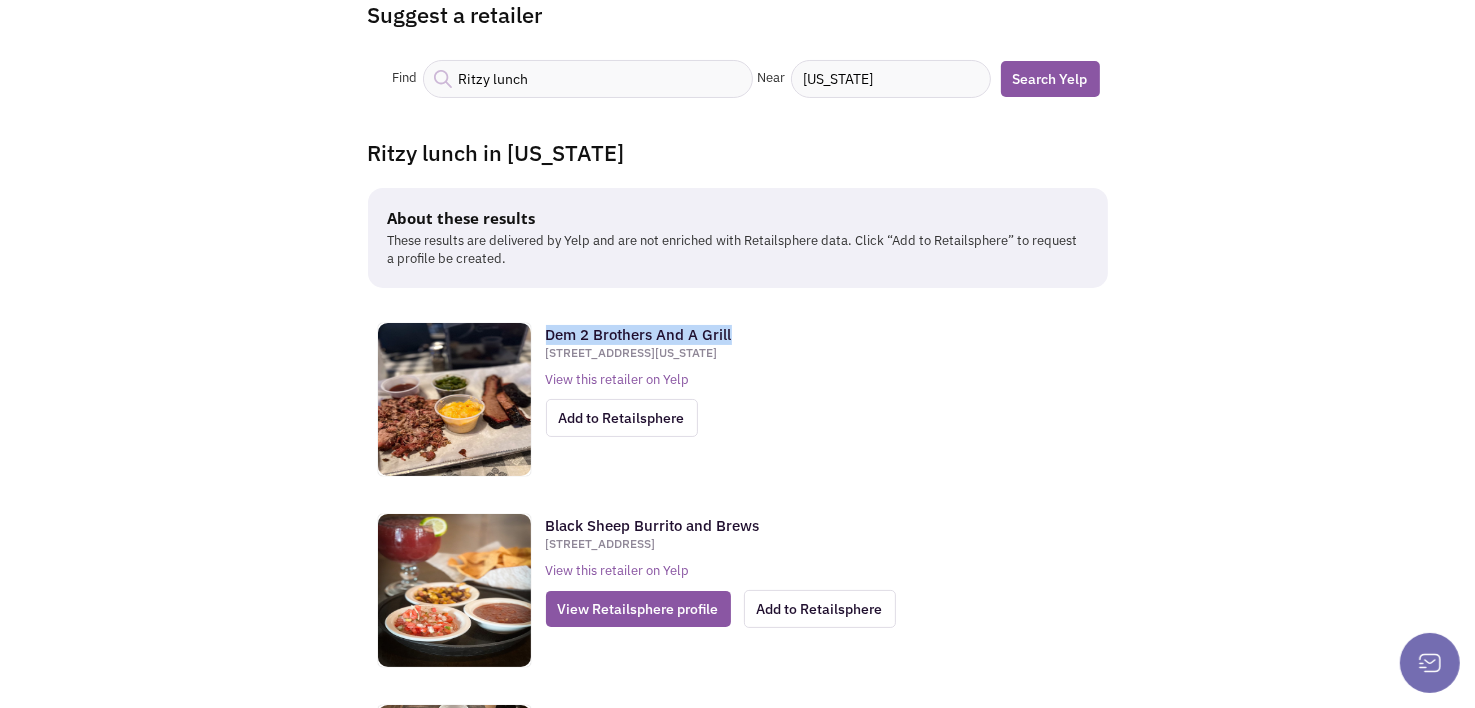 drag, startPoint x: 547, startPoint y: 331, endPoint x: 745, endPoint y: 302, distance: 200.11247 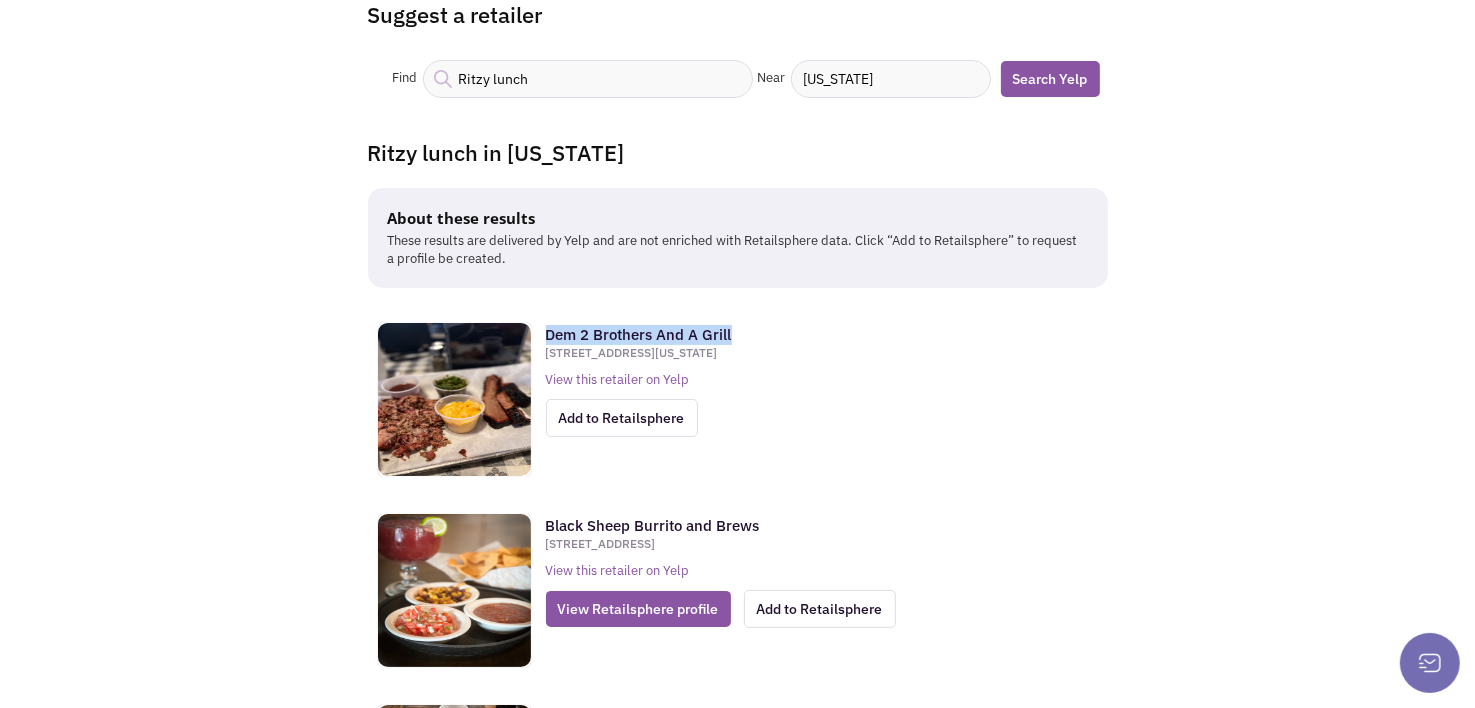click on "Ritzy lunch in west virginia
About these results
These results are delivered by Yelp and are not enriched with Retailsphere data. Click “Add to Retailsphere” to request a profile be created.
Dem 2 Brothers And A Grill
423 Virginia St W, Charleston, WV 25302
View this retailer on Yelp
Add to Retailsphere
Black Sheep Burrito and Brews
702 Quarrier St, Charleston, WV 25301
View this retailer on Yelp" at bounding box center [738, 1917] 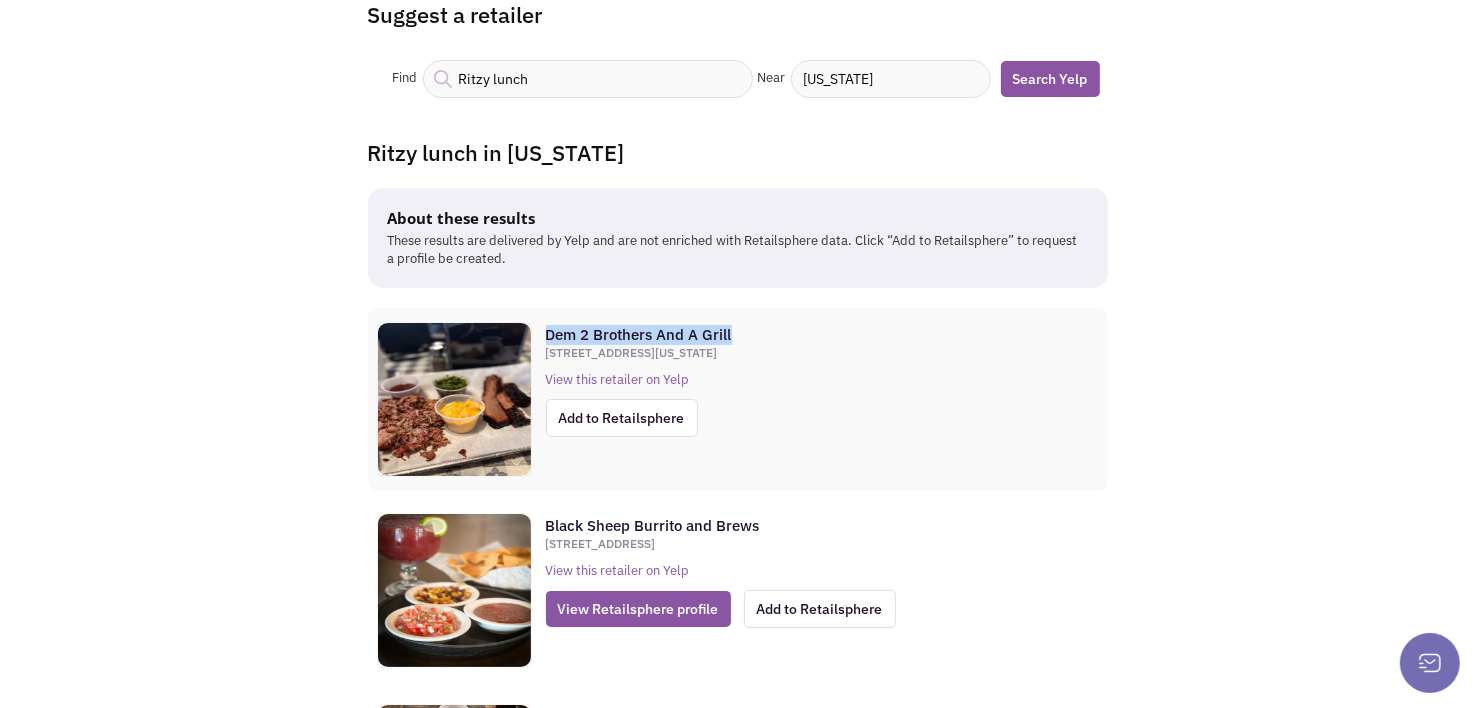 drag, startPoint x: 745, startPoint y: 302, endPoint x: 649, endPoint y: 327, distance: 99.20181 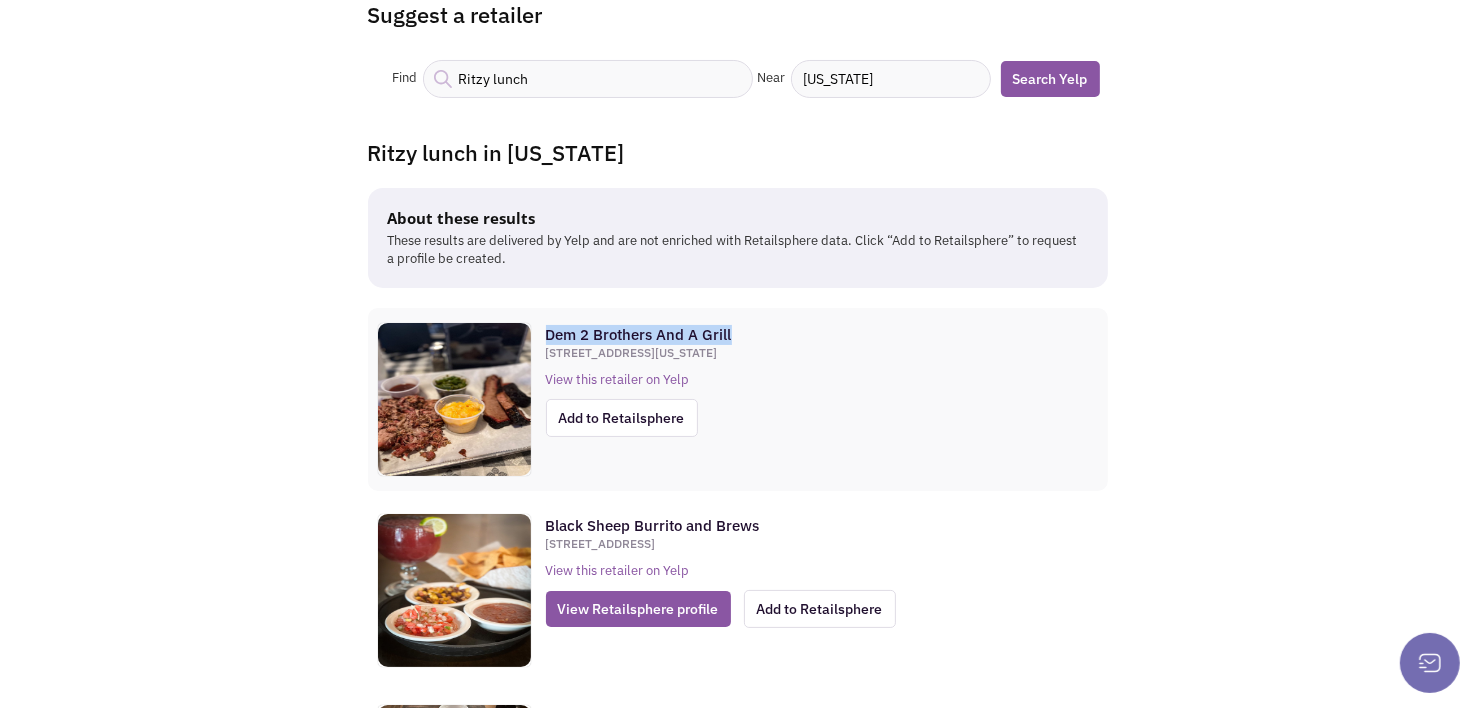 copy on "Dem 2 Brothers And A Grill" 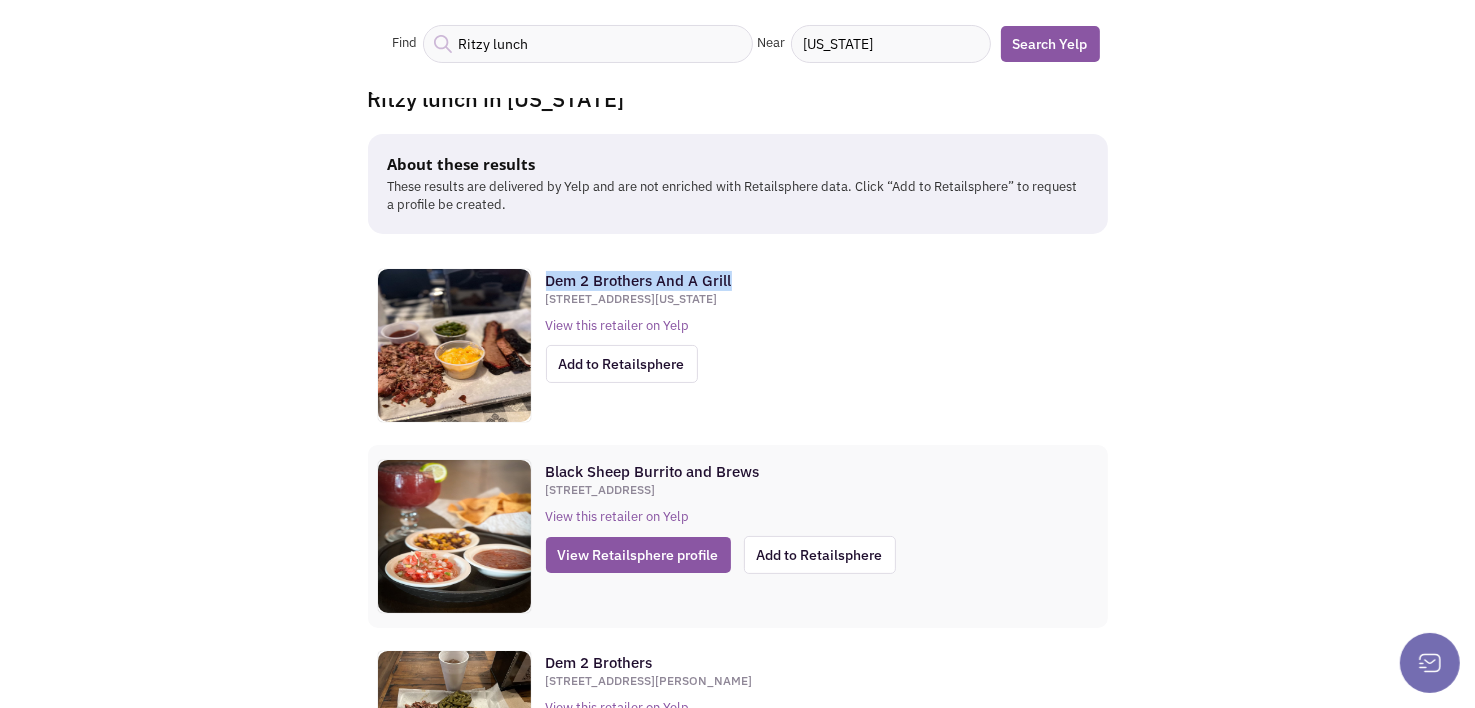 scroll, scrollTop: 200, scrollLeft: 0, axis: vertical 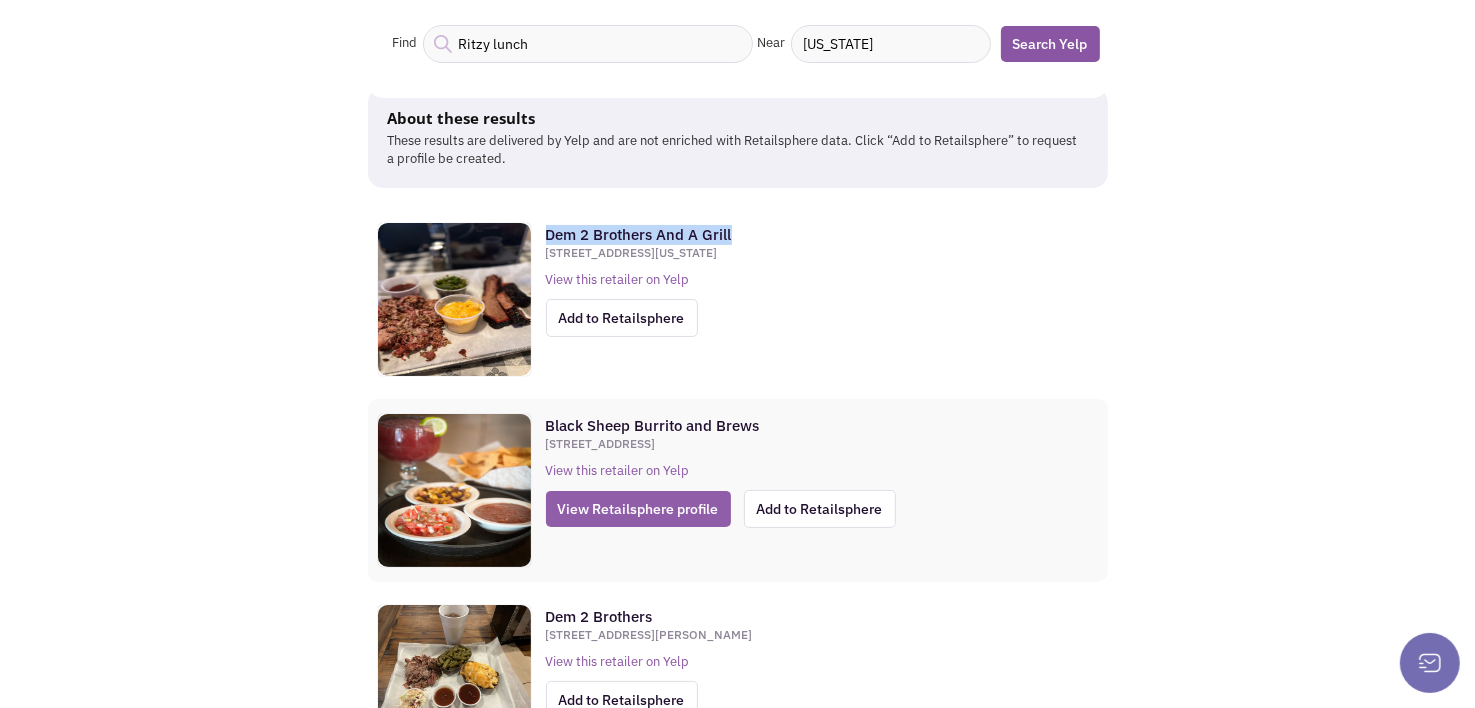 click on "View Retailsphere profile" at bounding box center (638, 509) 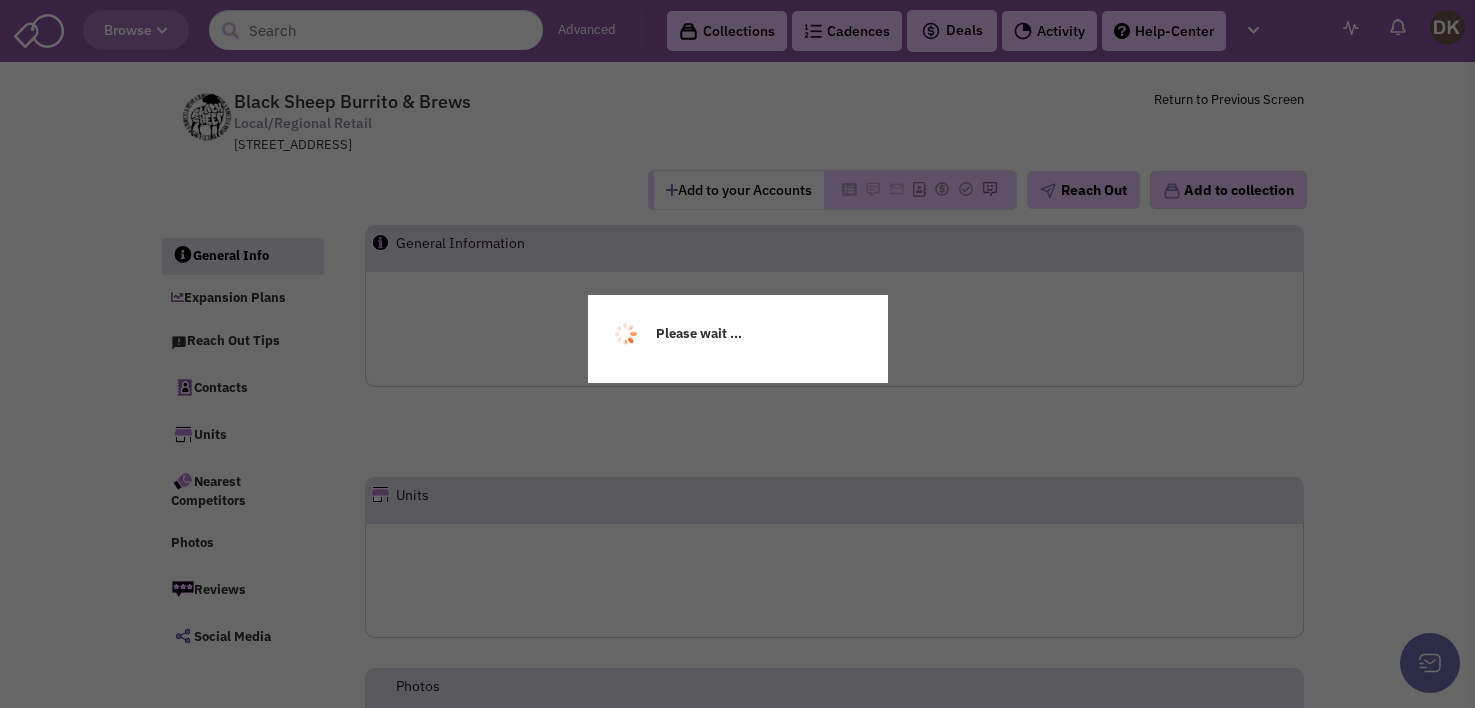 scroll, scrollTop: 0, scrollLeft: 0, axis: both 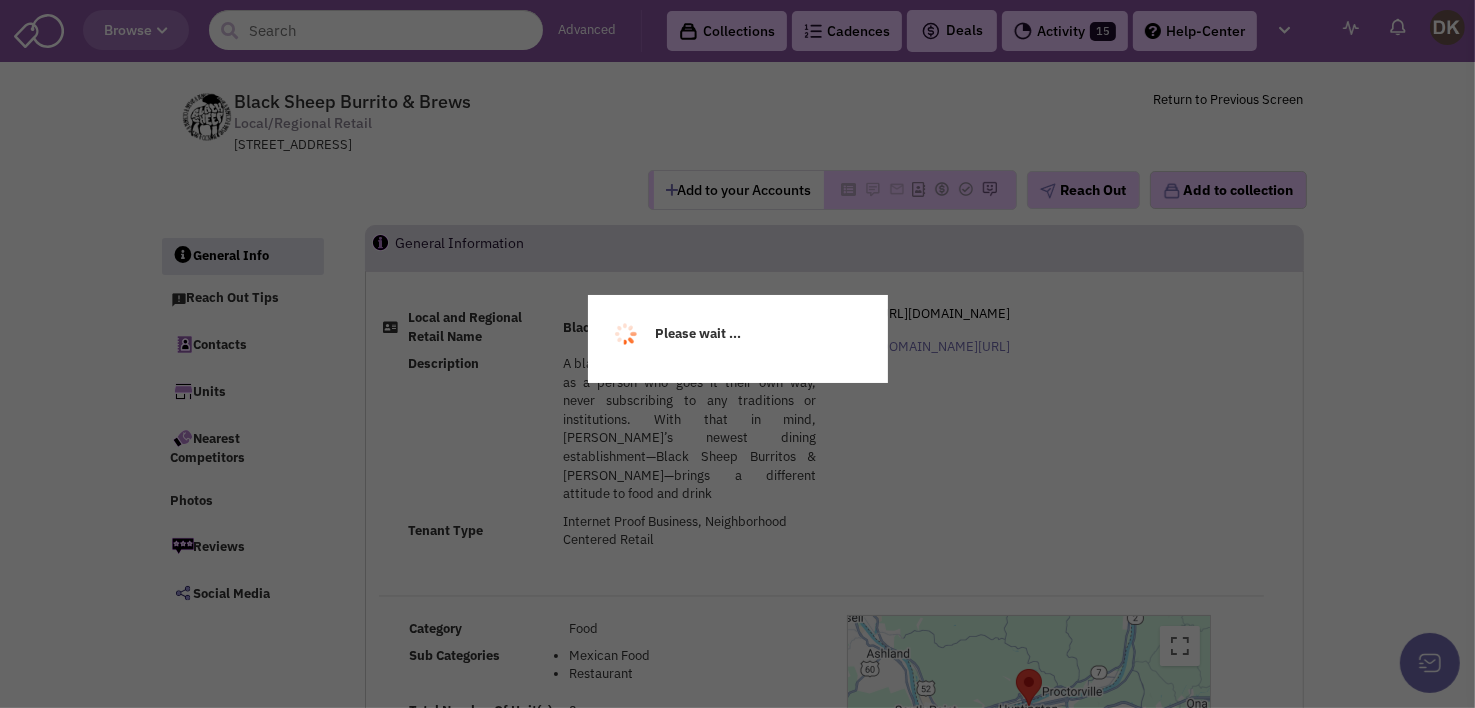 select 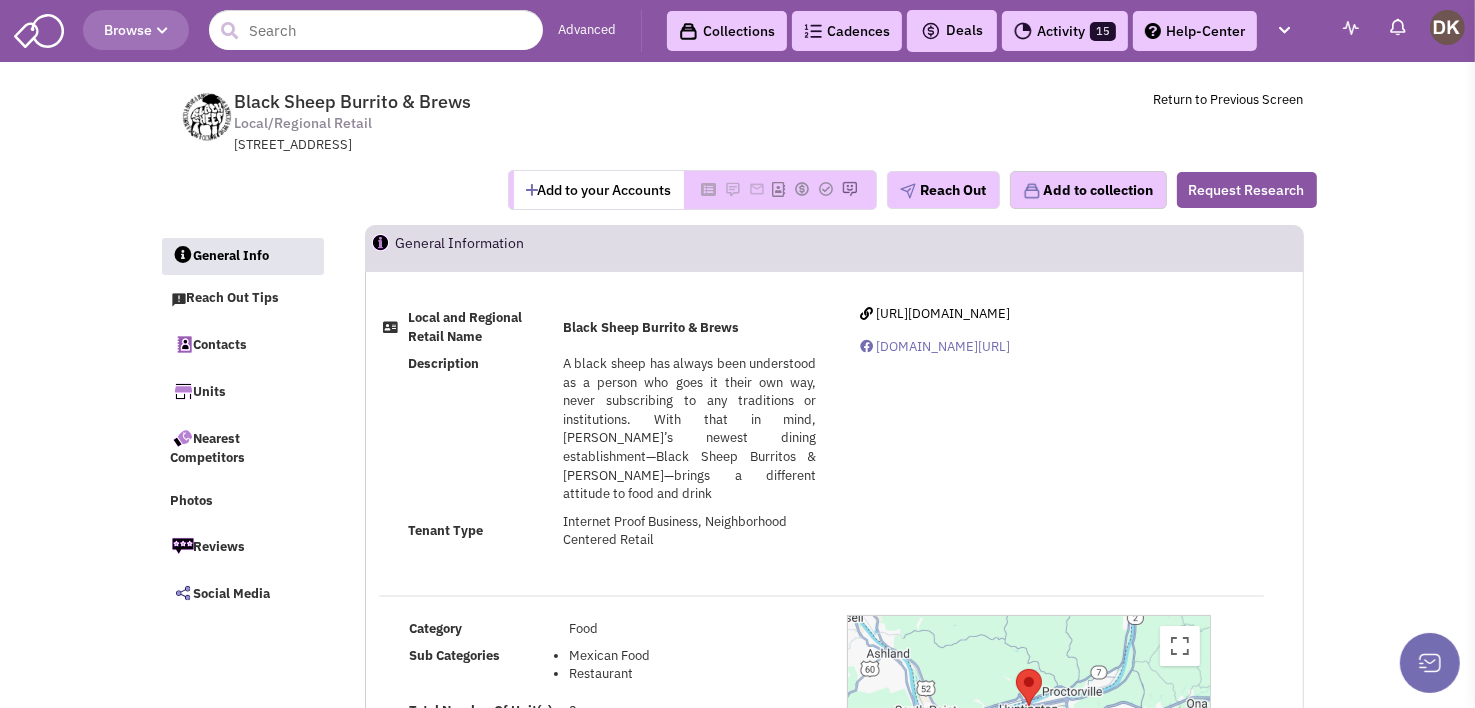 click on "Add to your Accounts" at bounding box center [599, 190] 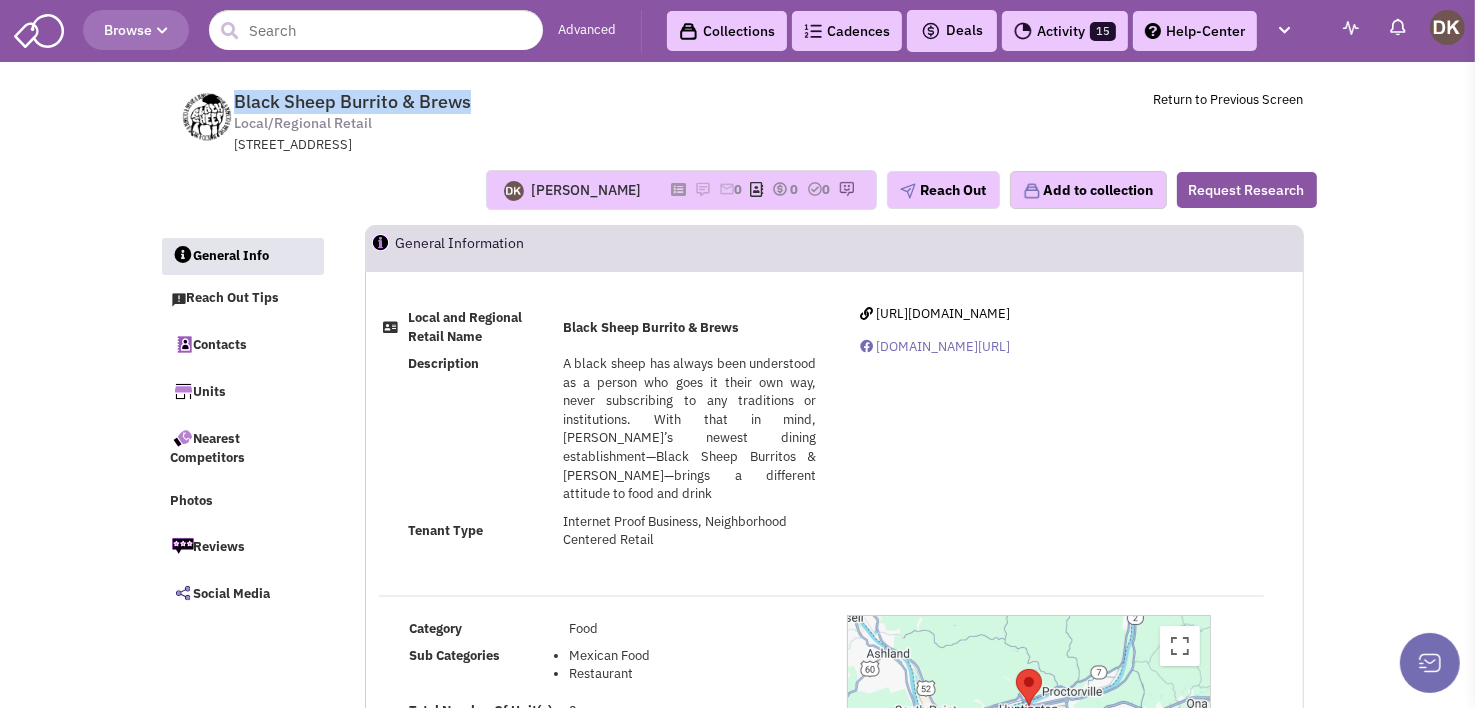 drag, startPoint x: 237, startPoint y: 99, endPoint x: 488, endPoint y: 97, distance: 251.00797 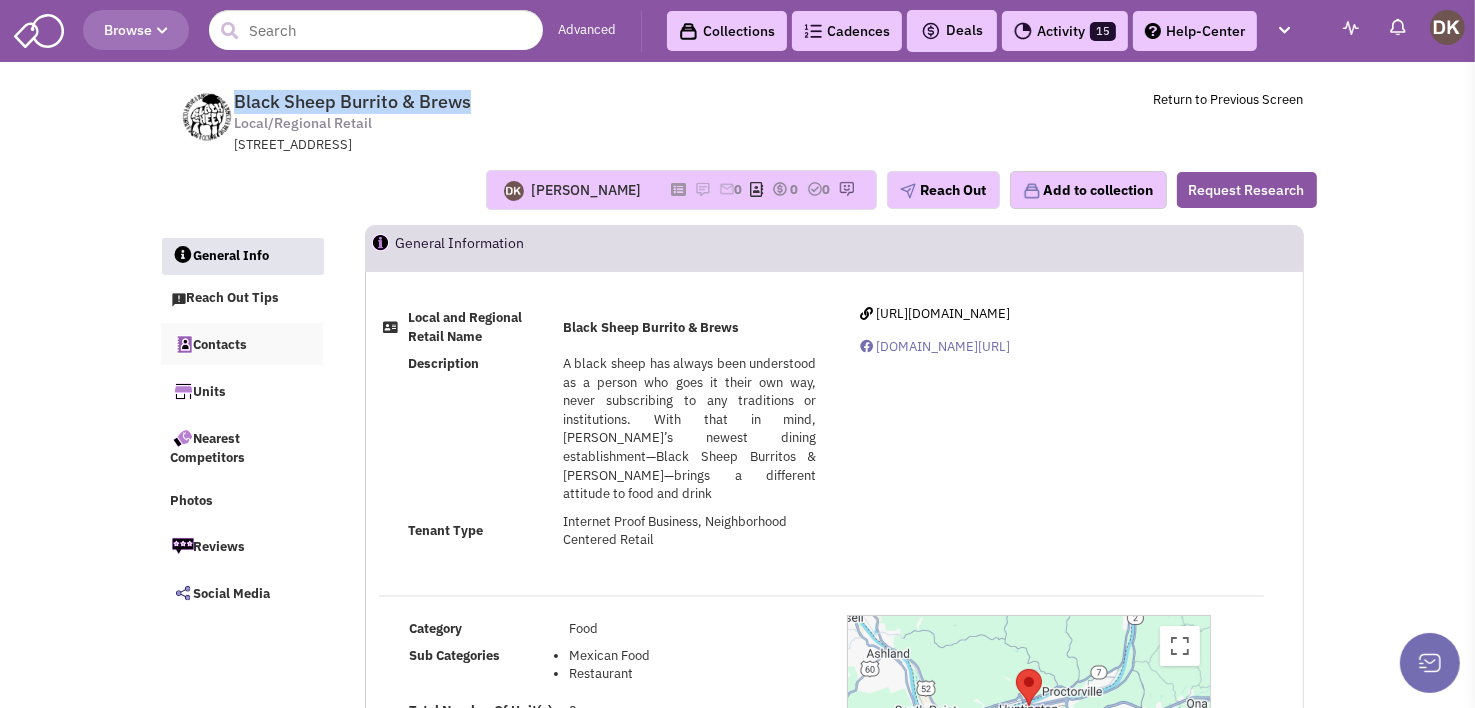 click on "Contacts" at bounding box center [242, 344] 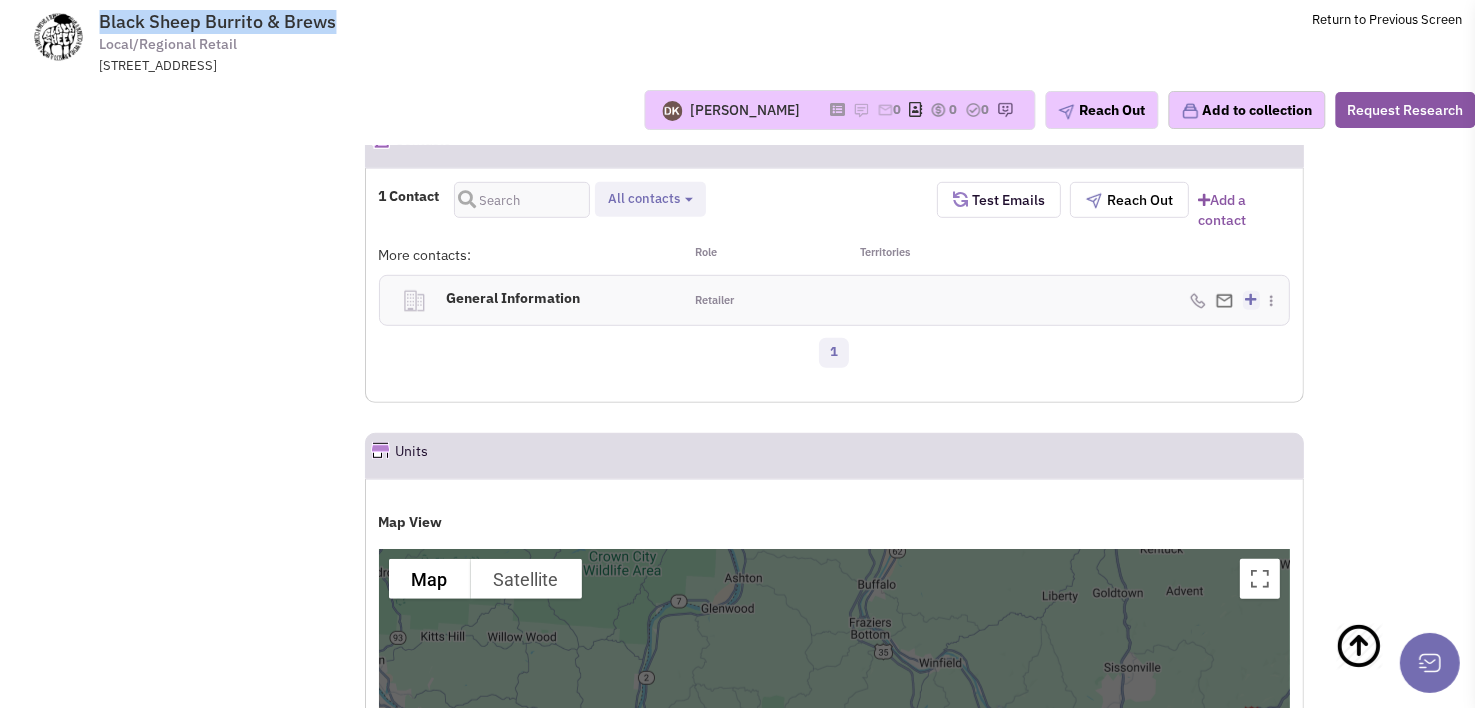 scroll, scrollTop: 965, scrollLeft: 0, axis: vertical 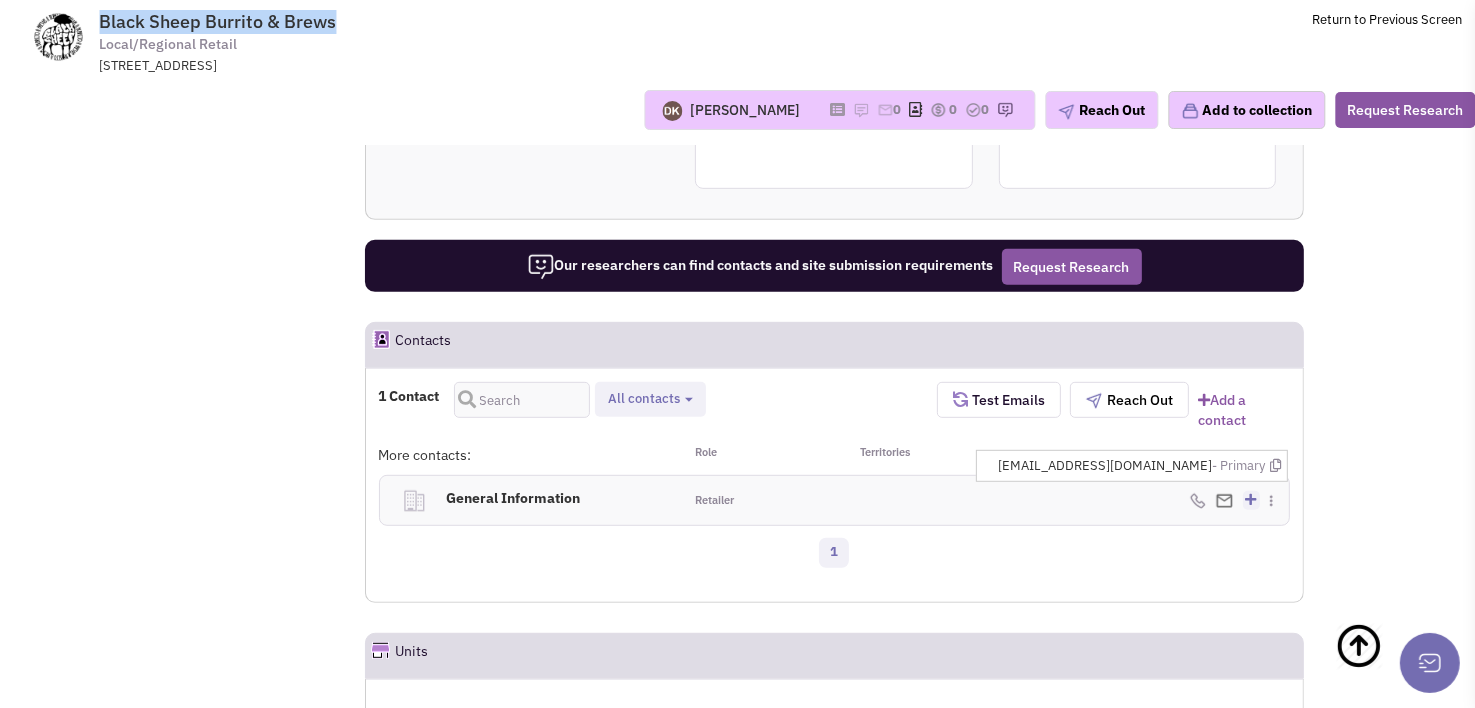 drag, startPoint x: 1220, startPoint y: 487, endPoint x: 1218, endPoint y: 466, distance: 21.095022 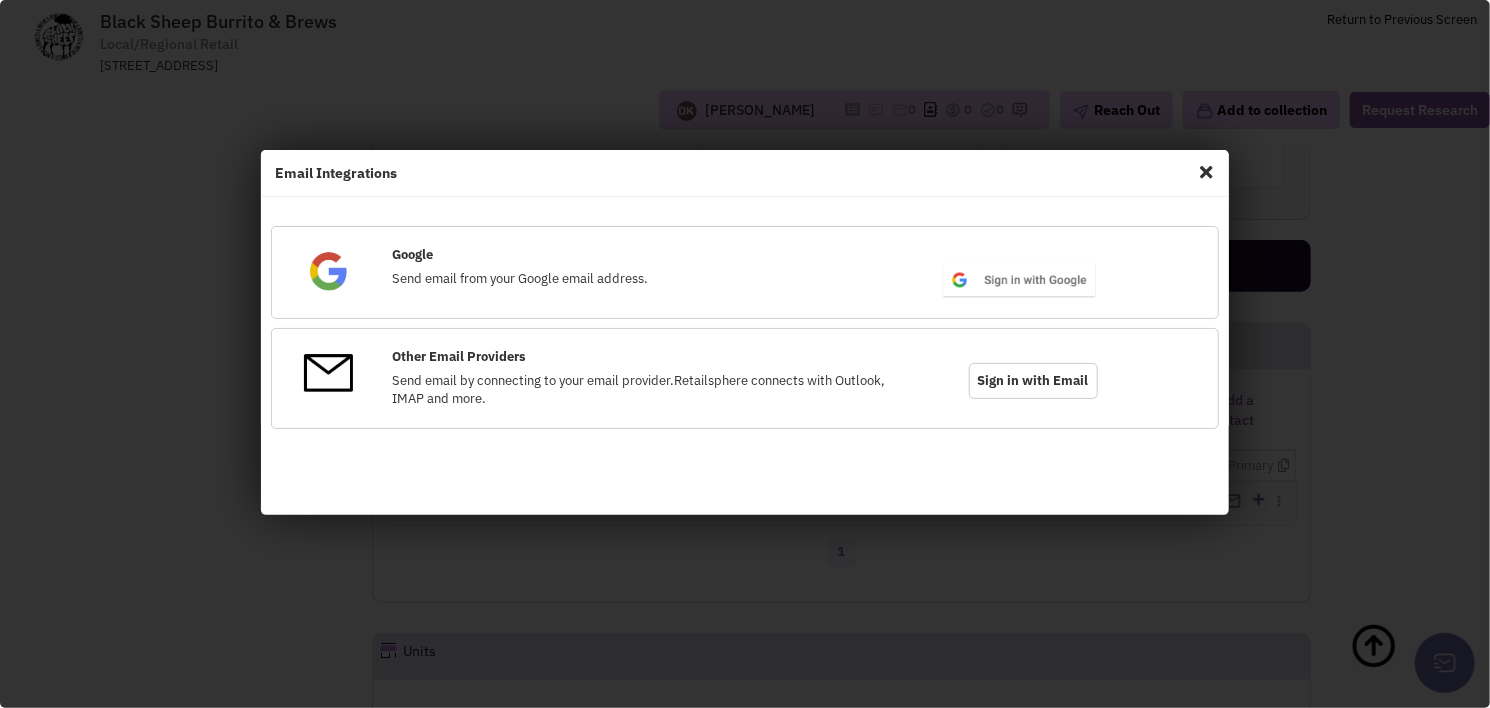 click at bounding box center [1206, 172] 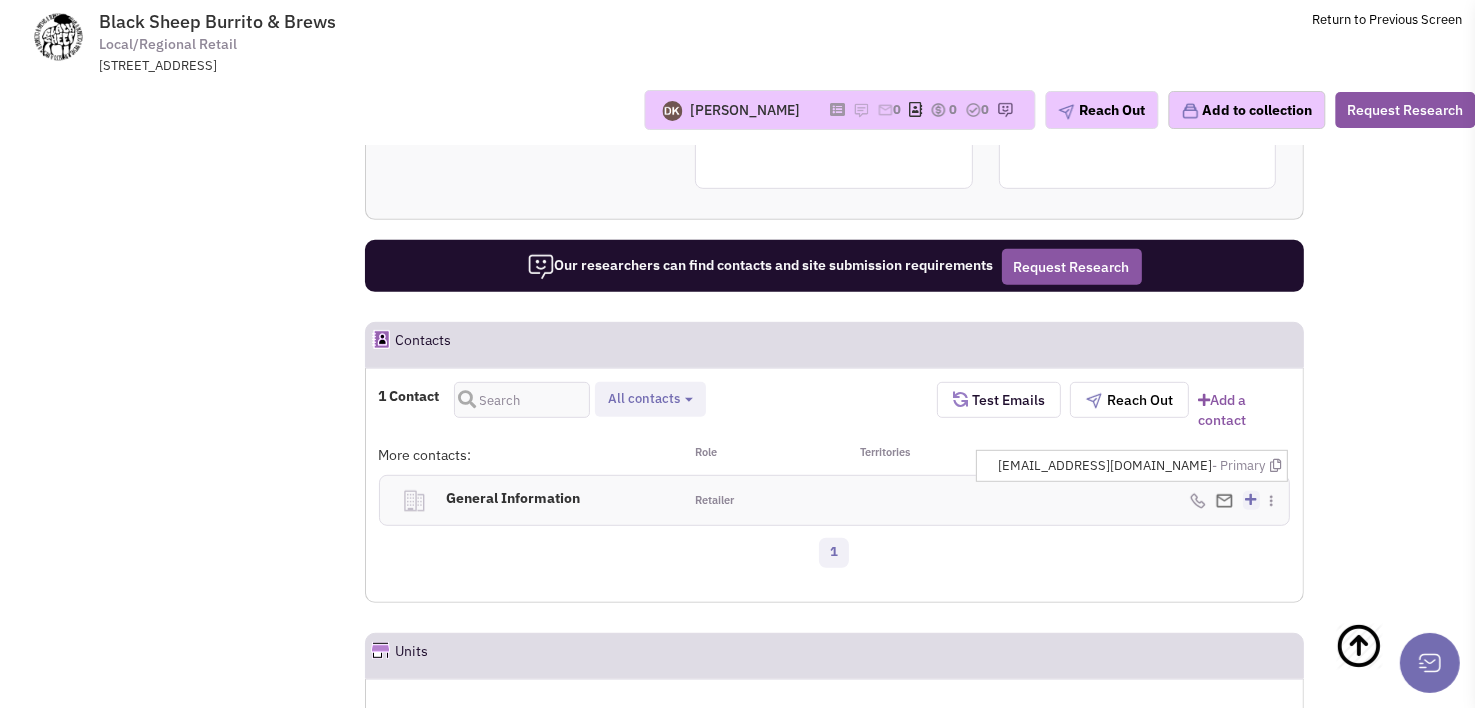 drag, startPoint x: 1142, startPoint y: 452, endPoint x: 1057, endPoint y: 447, distance: 85.146935 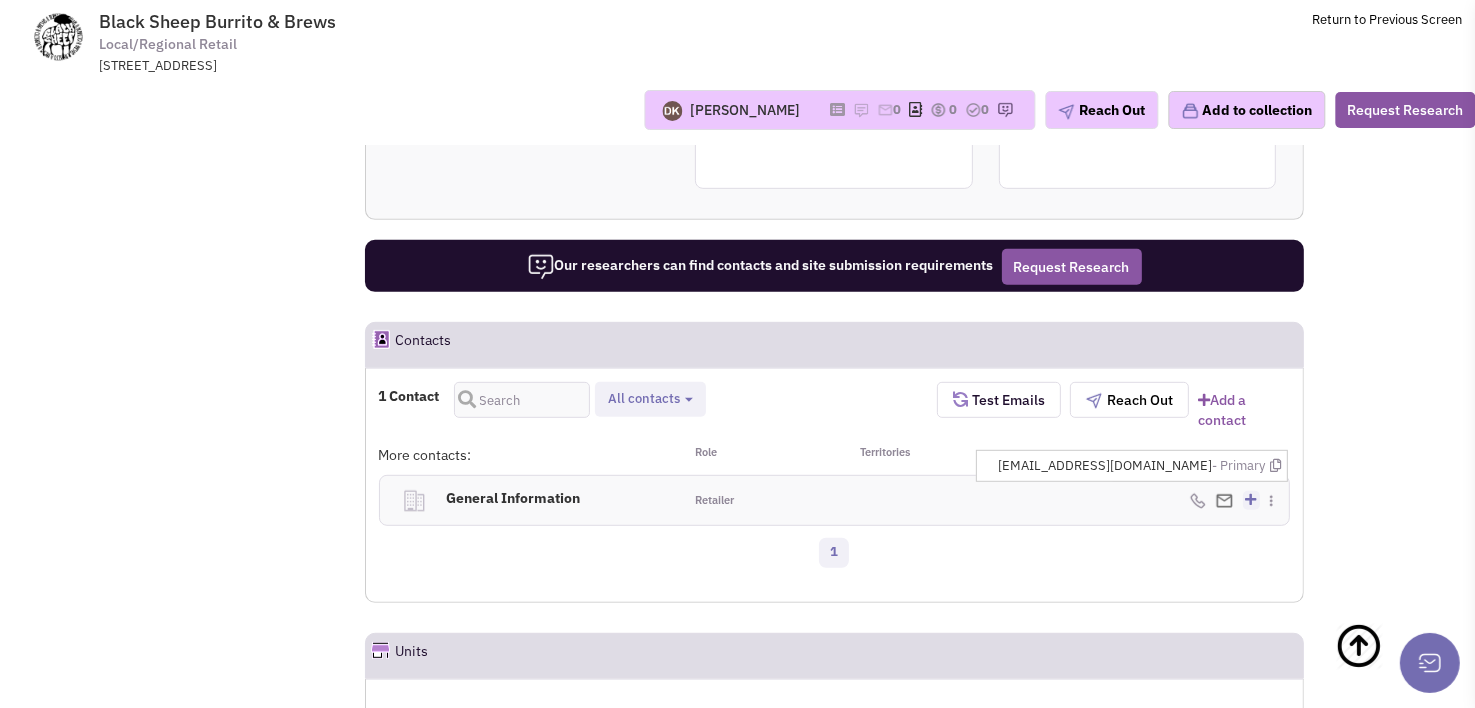 click at bounding box center (1198, 501) 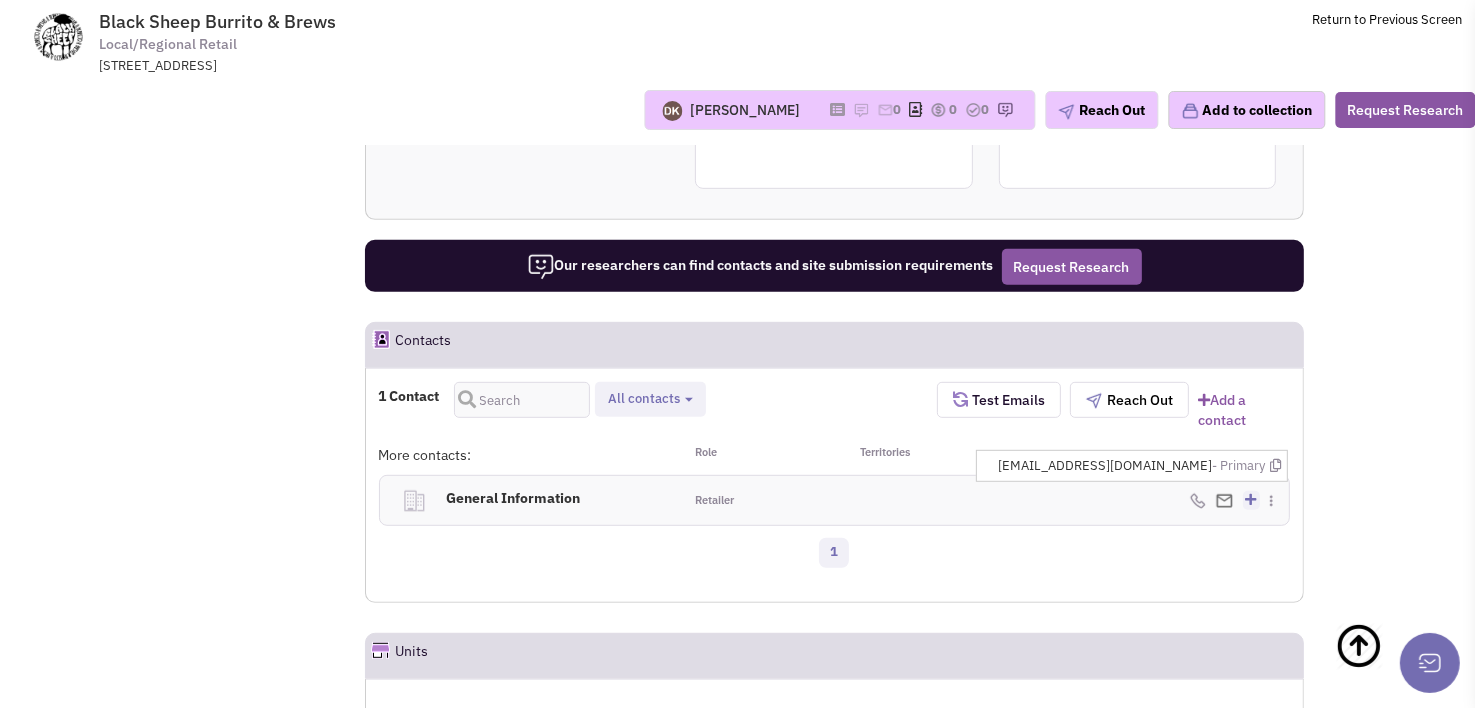 click at bounding box center [909, 500] 